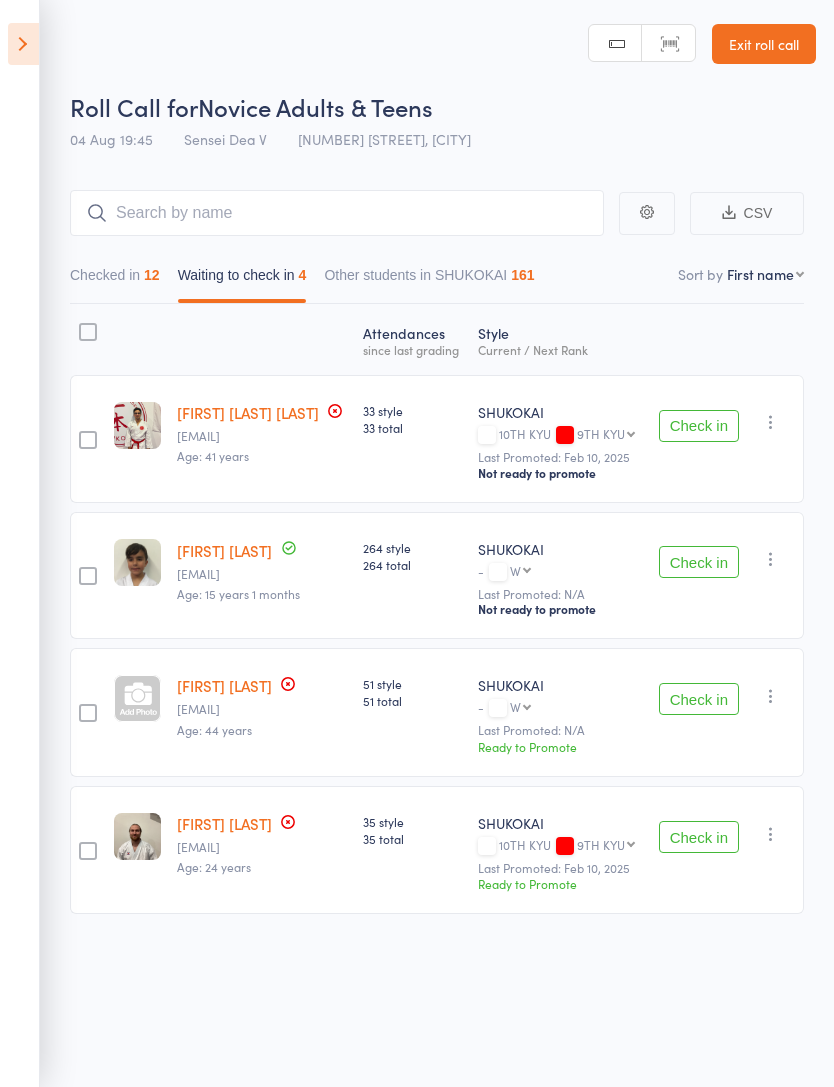 scroll, scrollTop: 0, scrollLeft: 0, axis: both 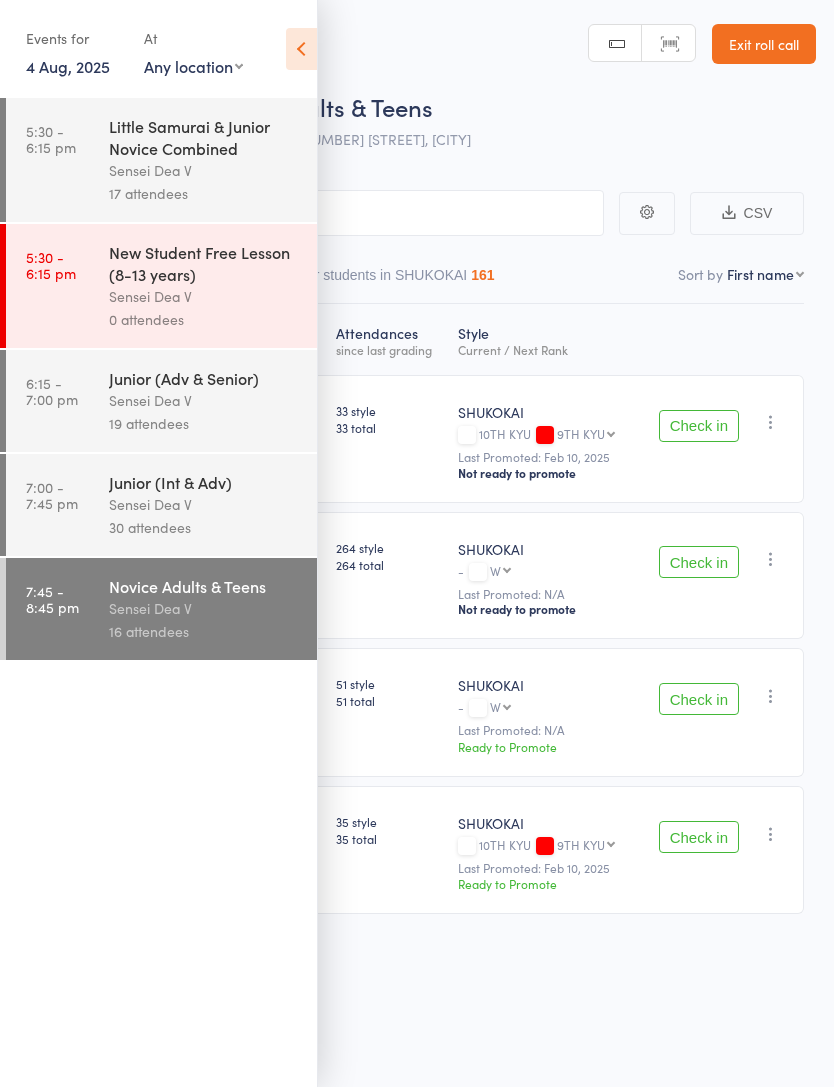 click on "4 Aug, 2025" at bounding box center (68, 66) 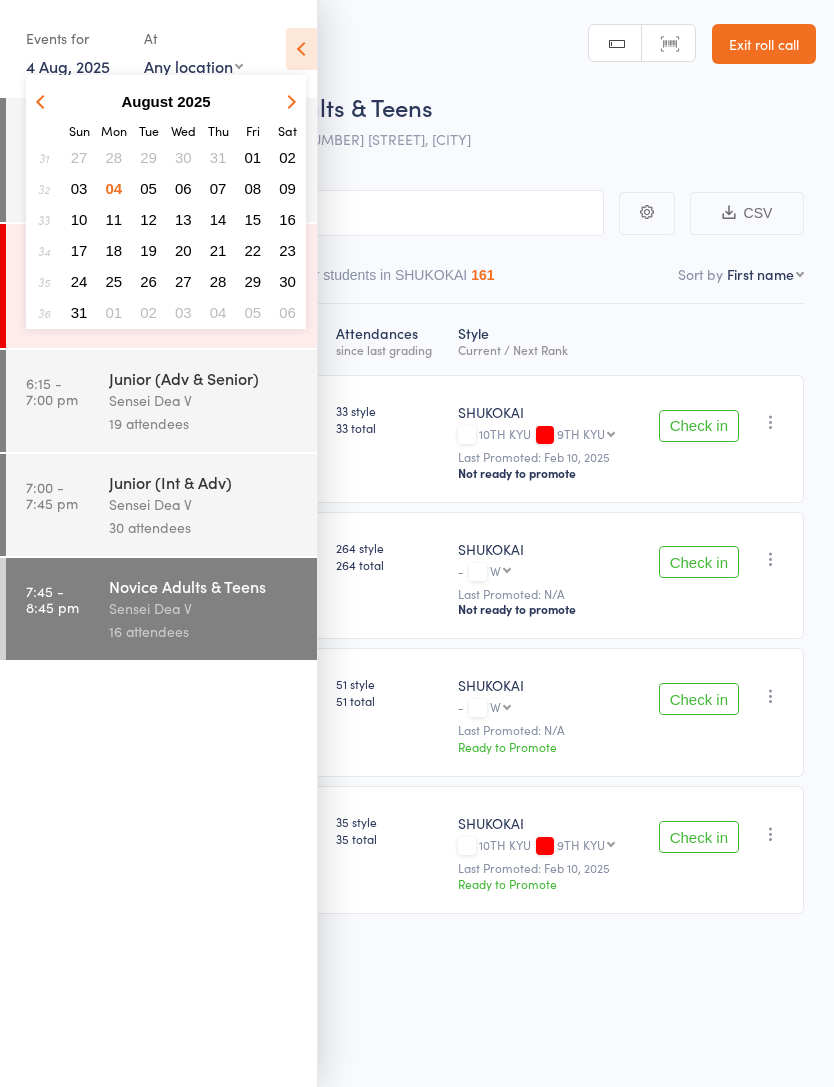 click on "05" at bounding box center (148, 188) 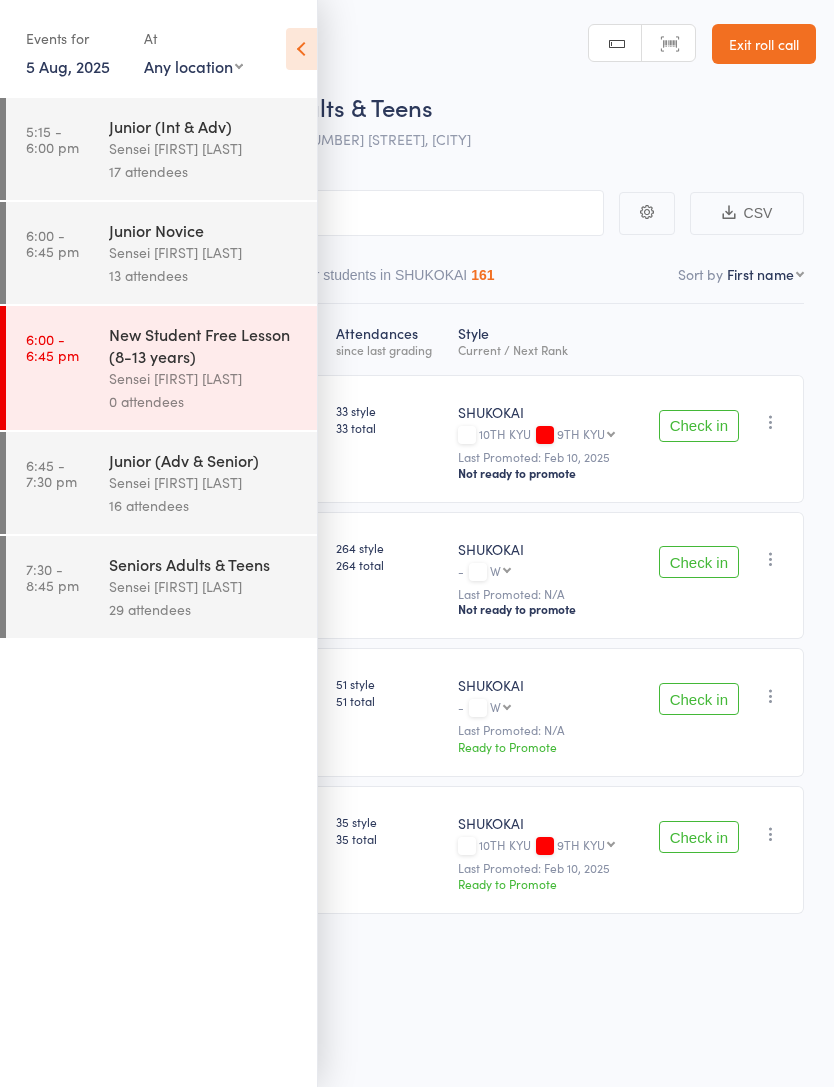 click on "5 Aug, 2025" at bounding box center [68, 66] 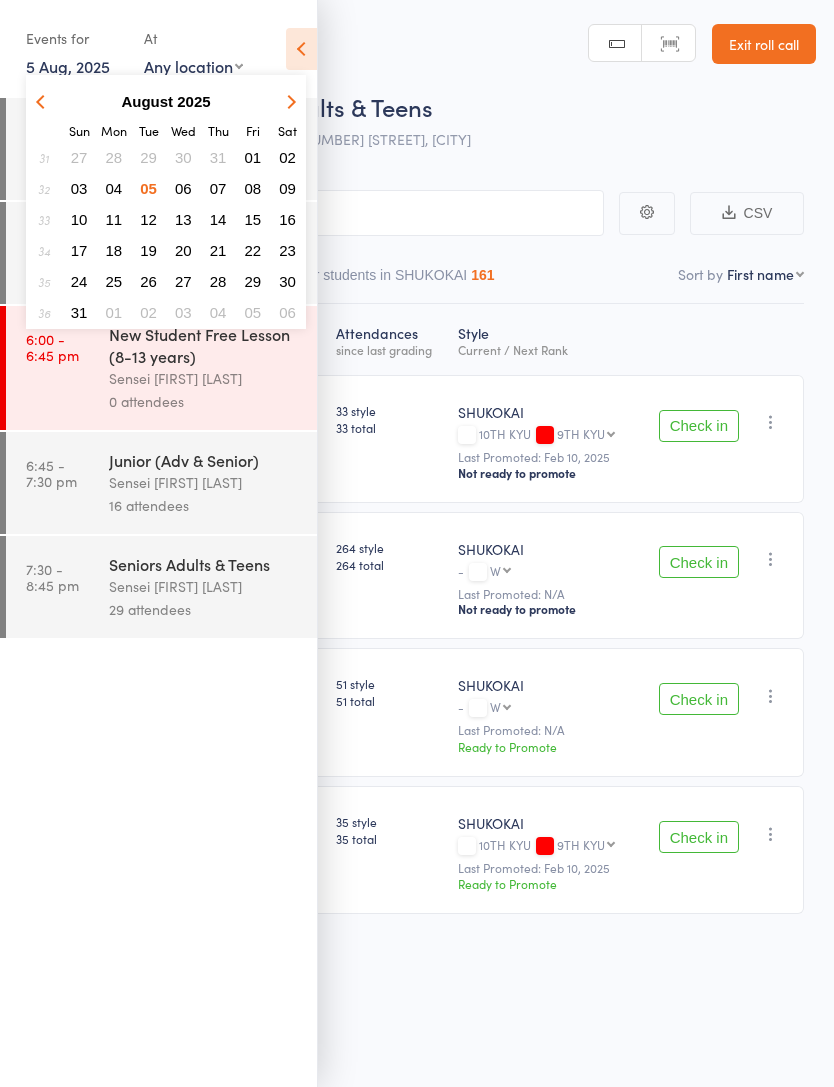 click on "5 Aug, 2025" at bounding box center (68, 66) 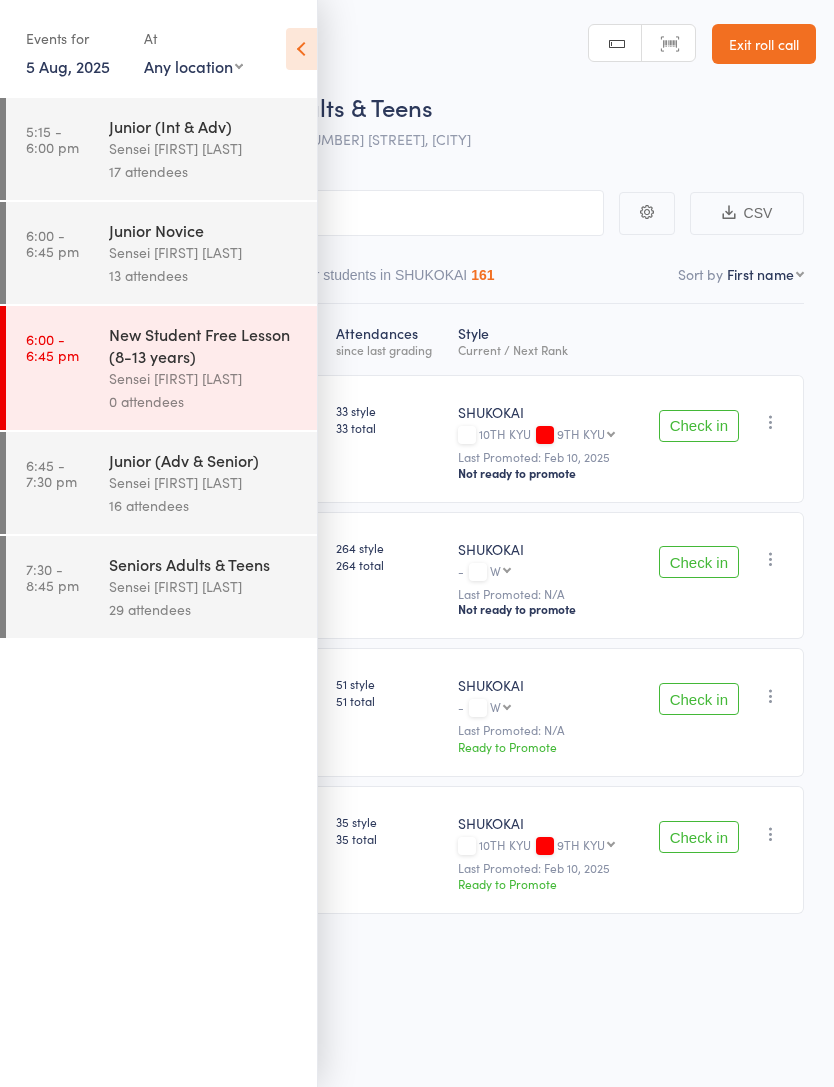 click at bounding box center [301, 49] 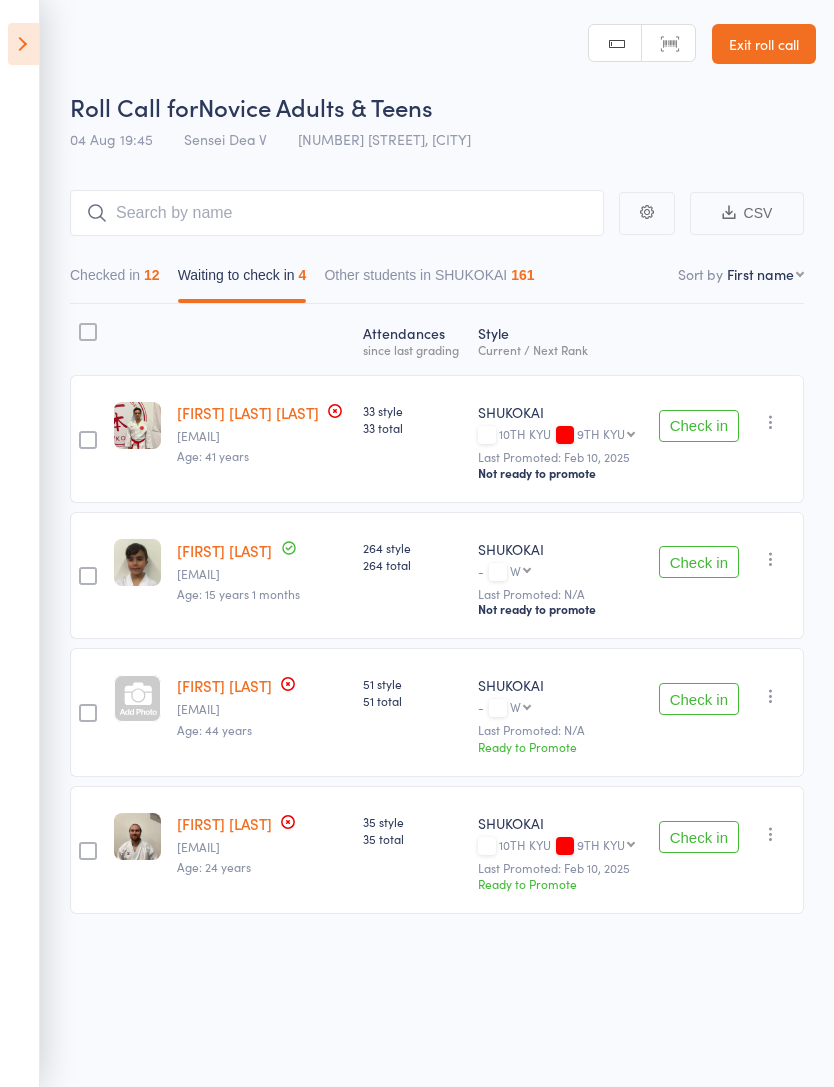 click at bounding box center (23, 44) 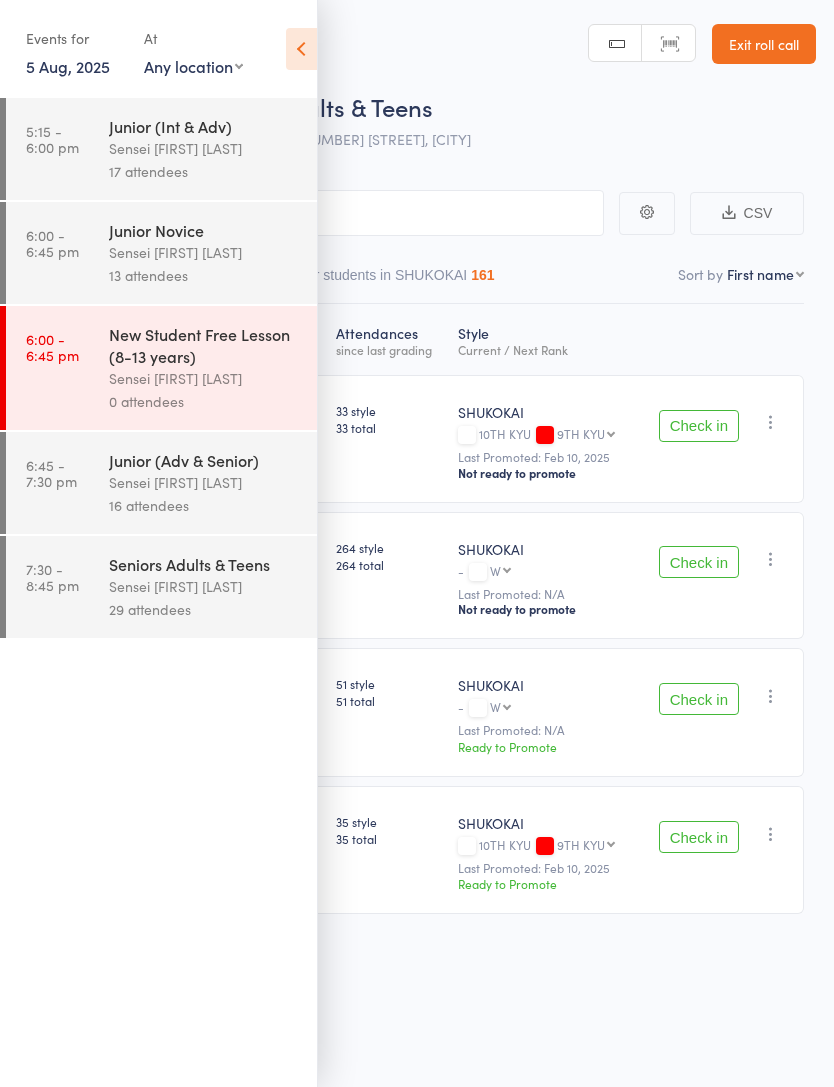 click on "5:15 - 6:00 pm Junior (Int & Adv) Sensei Andy H 17 attendees" at bounding box center (161, 149) 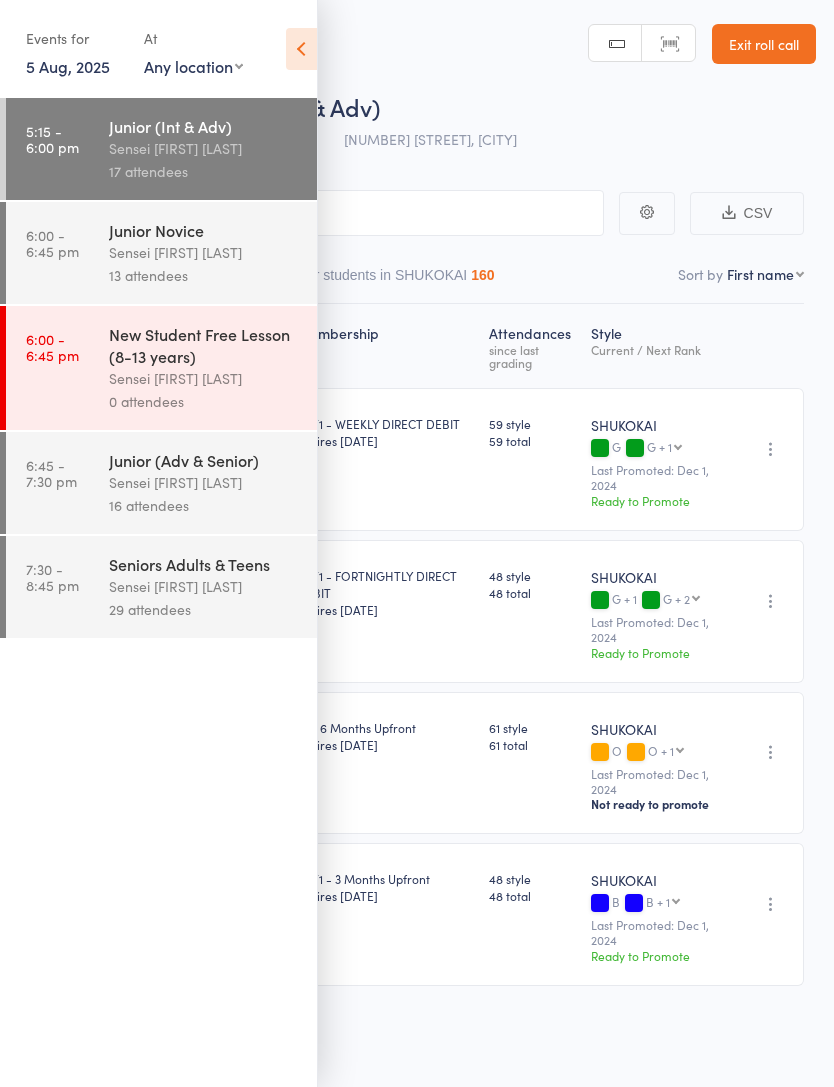 click at bounding box center [301, 49] 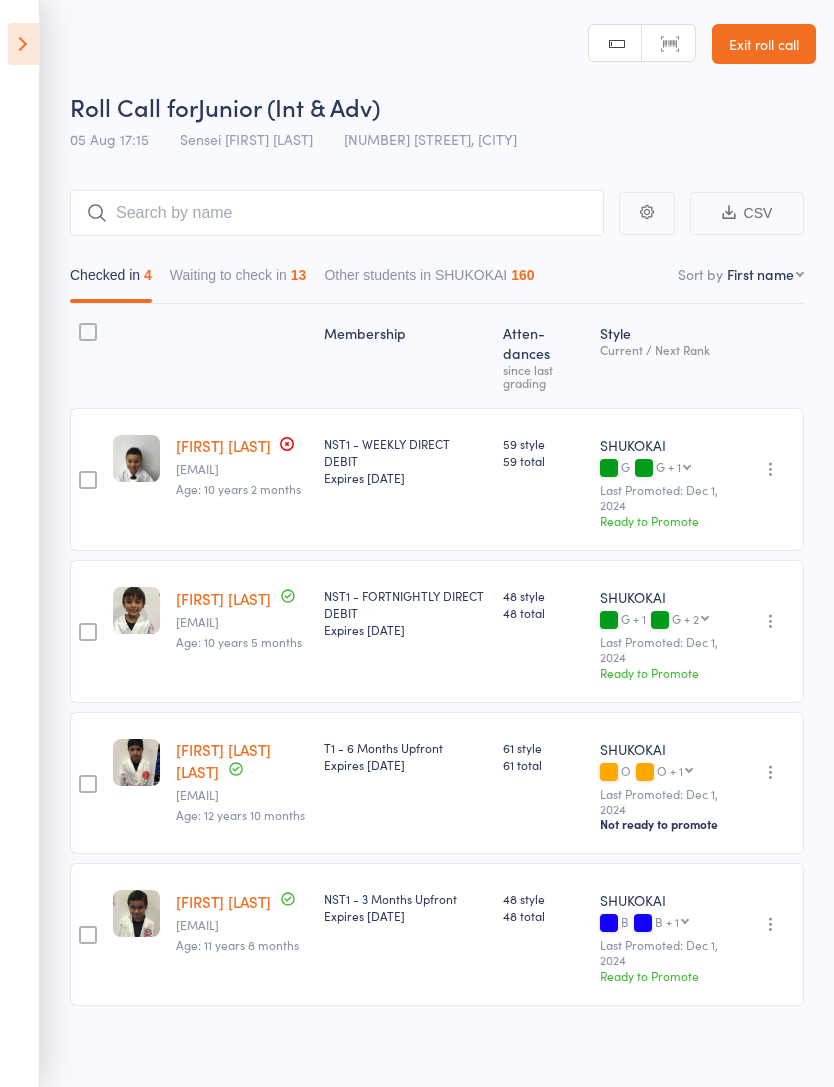 scroll, scrollTop: 14, scrollLeft: 0, axis: vertical 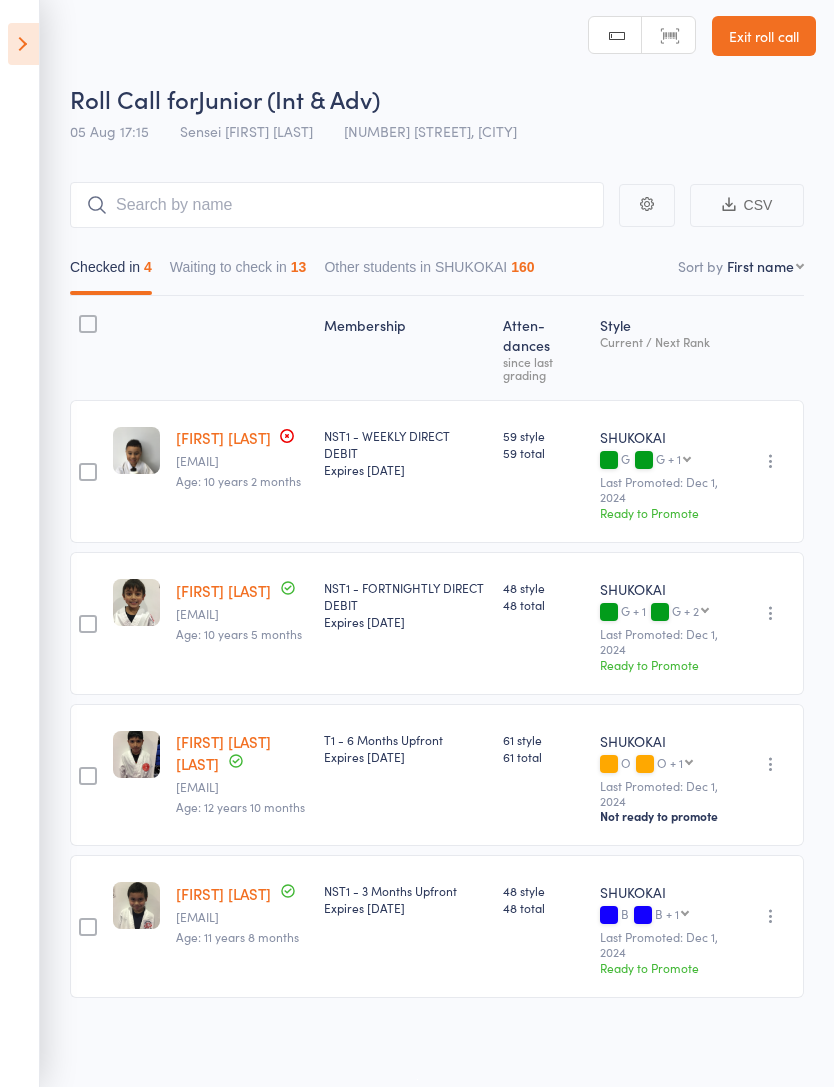 click on "Waiting to check in  13" at bounding box center (238, 272) 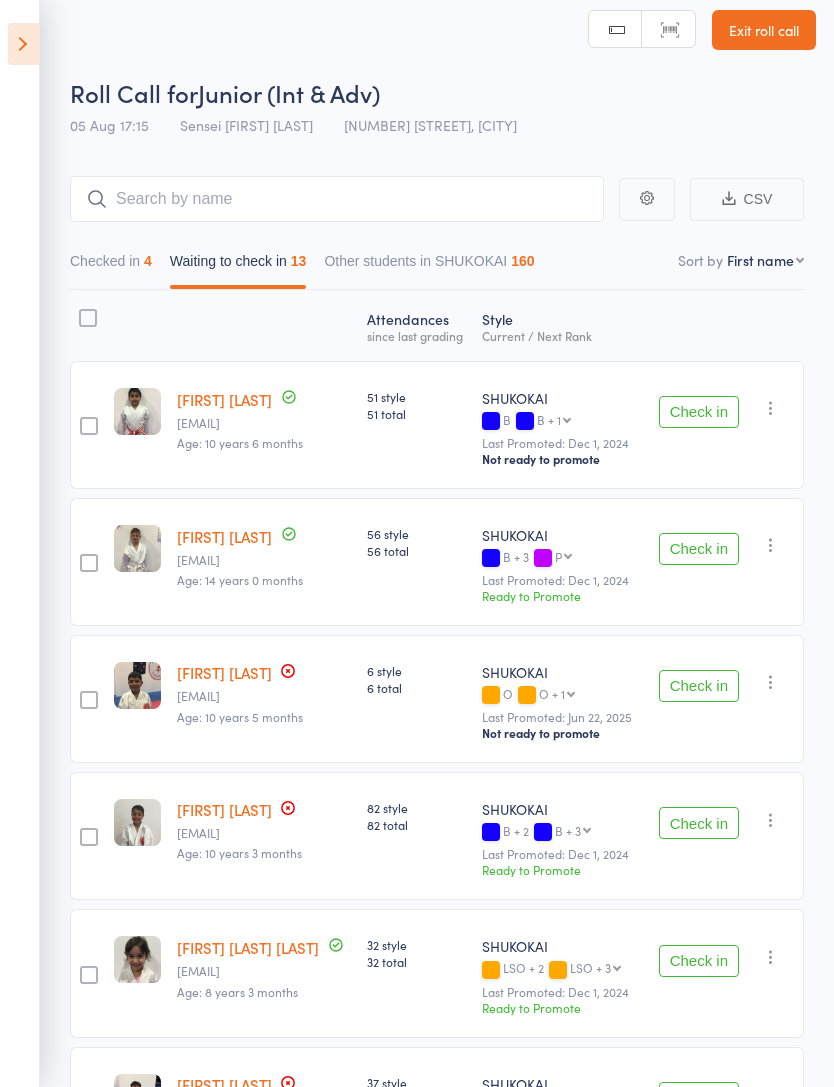 click on "Check in" at bounding box center [699, 412] 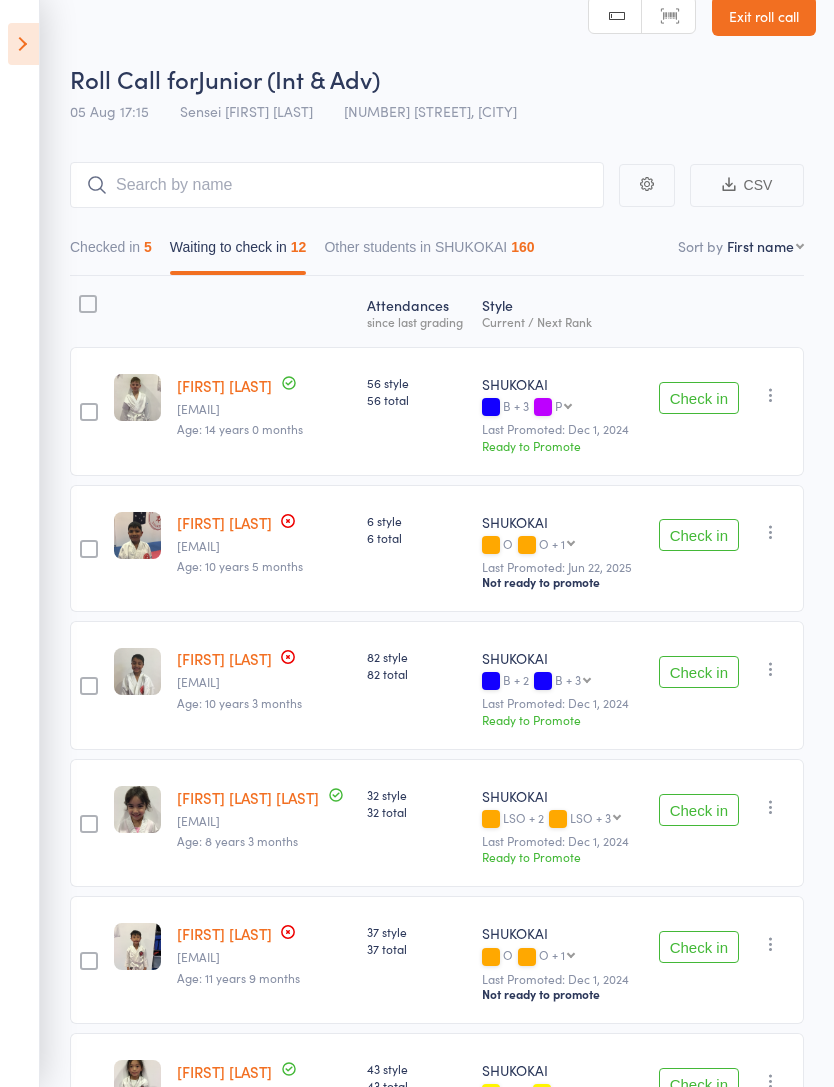 scroll, scrollTop: 0, scrollLeft: 0, axis: both 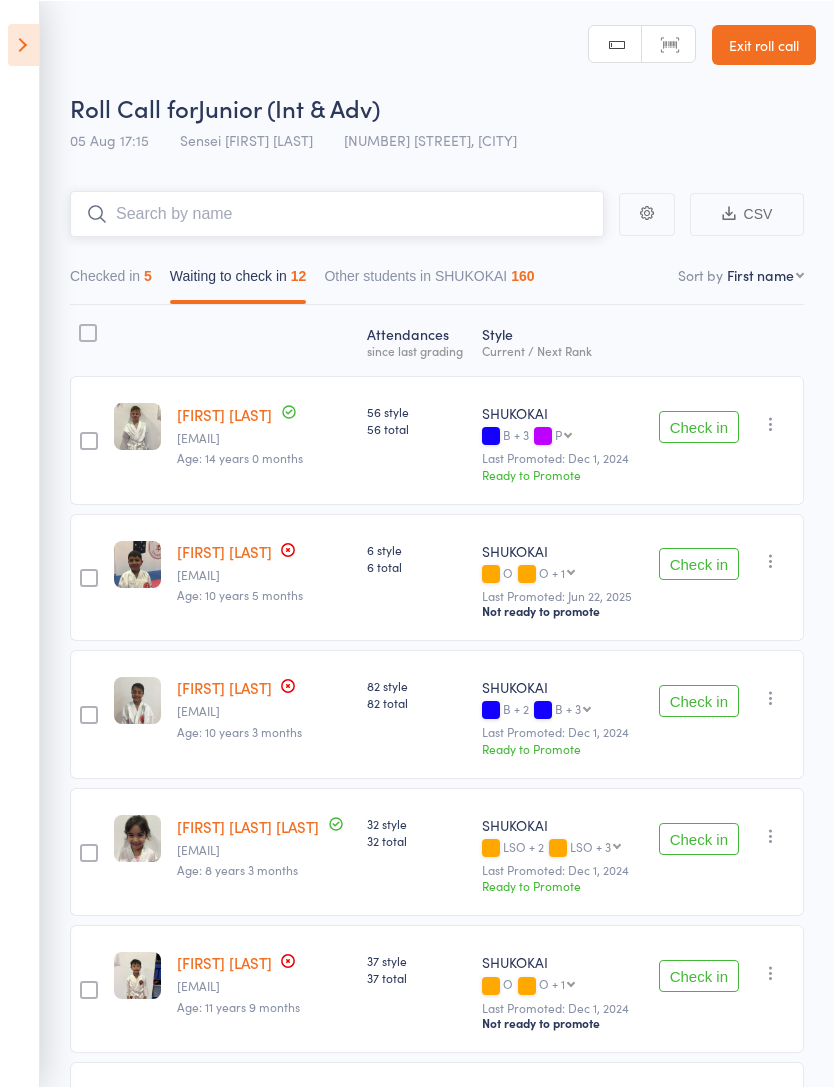 click at bounding box center (337, 213) 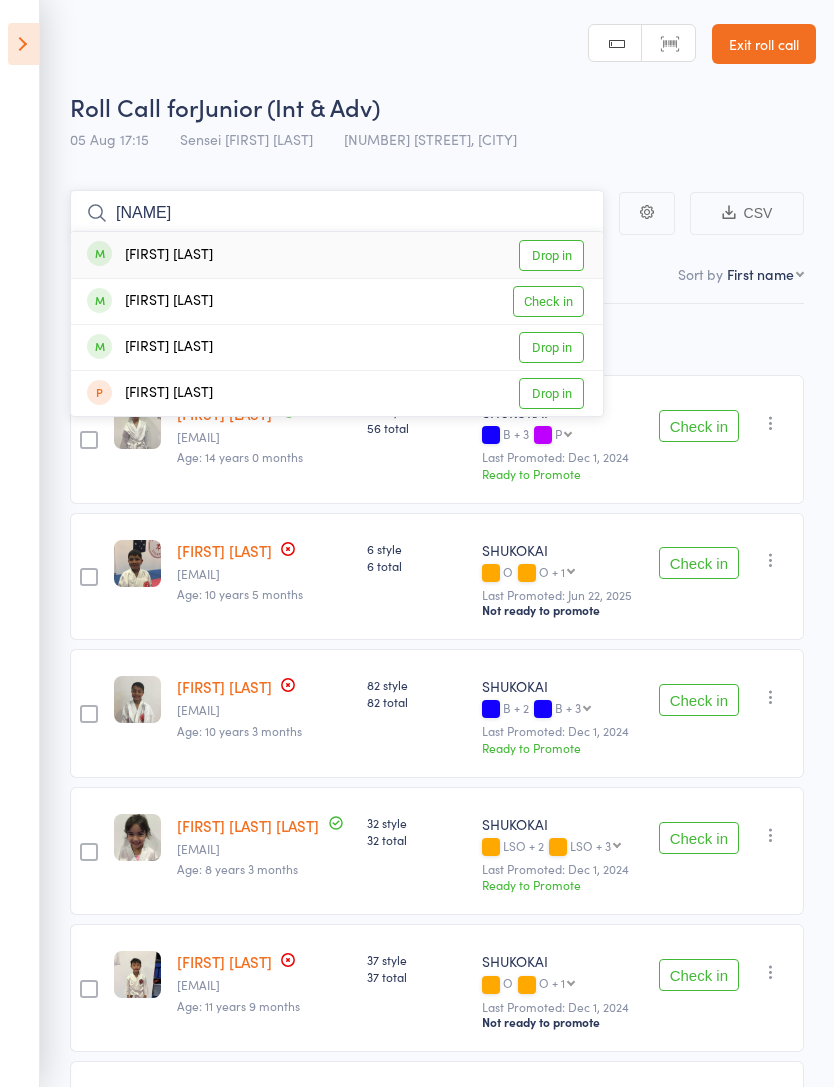 type on "Brandoj" 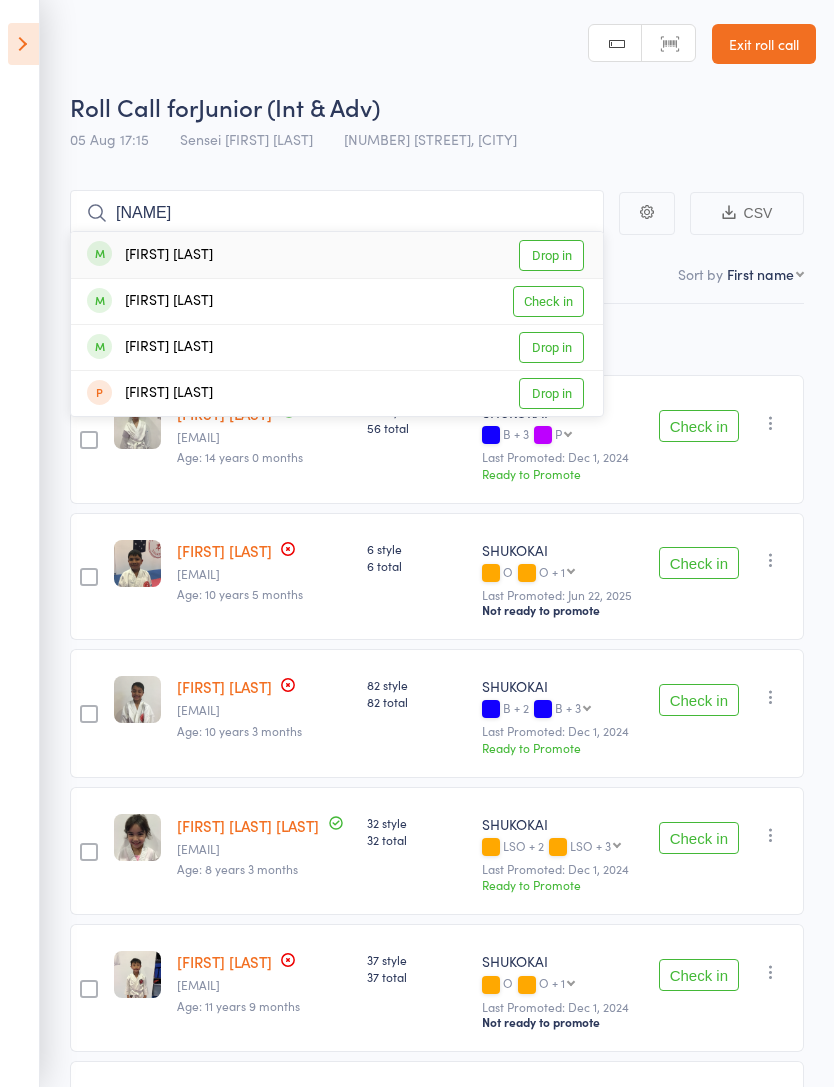 click on "Drop in" at bounding box center [551, 255] 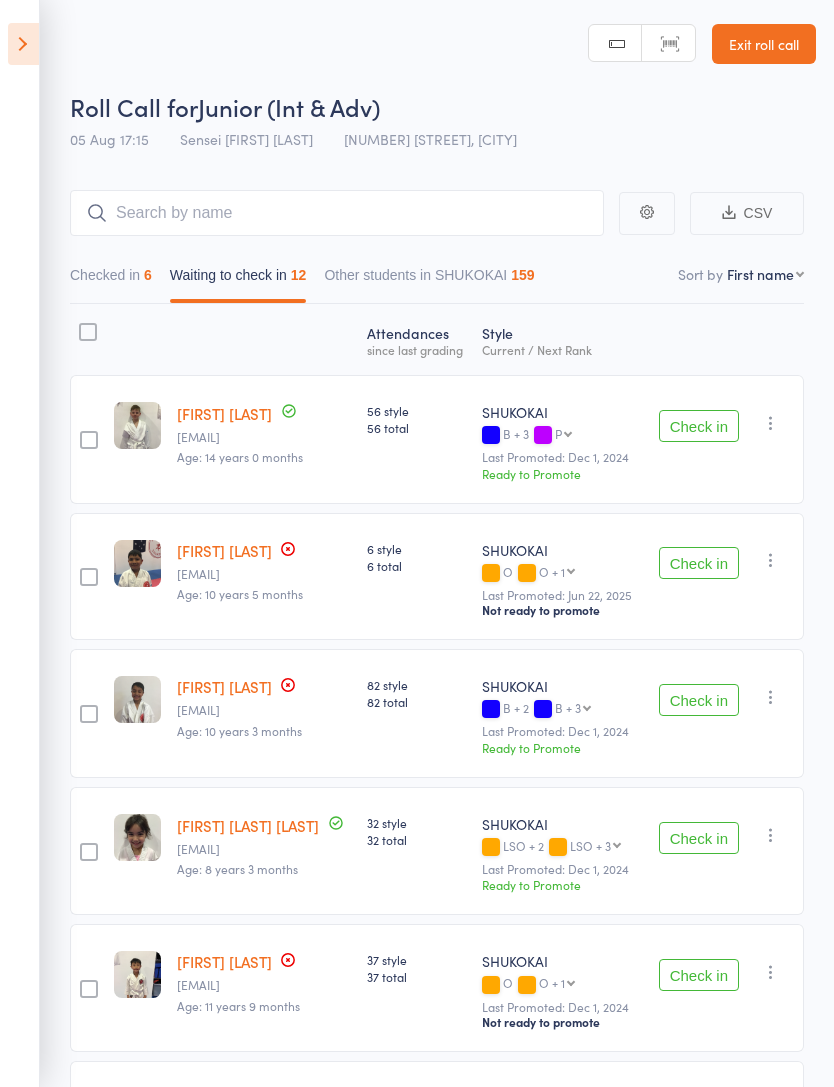 click on "Checked in  6" at bounding box center (111, 280) 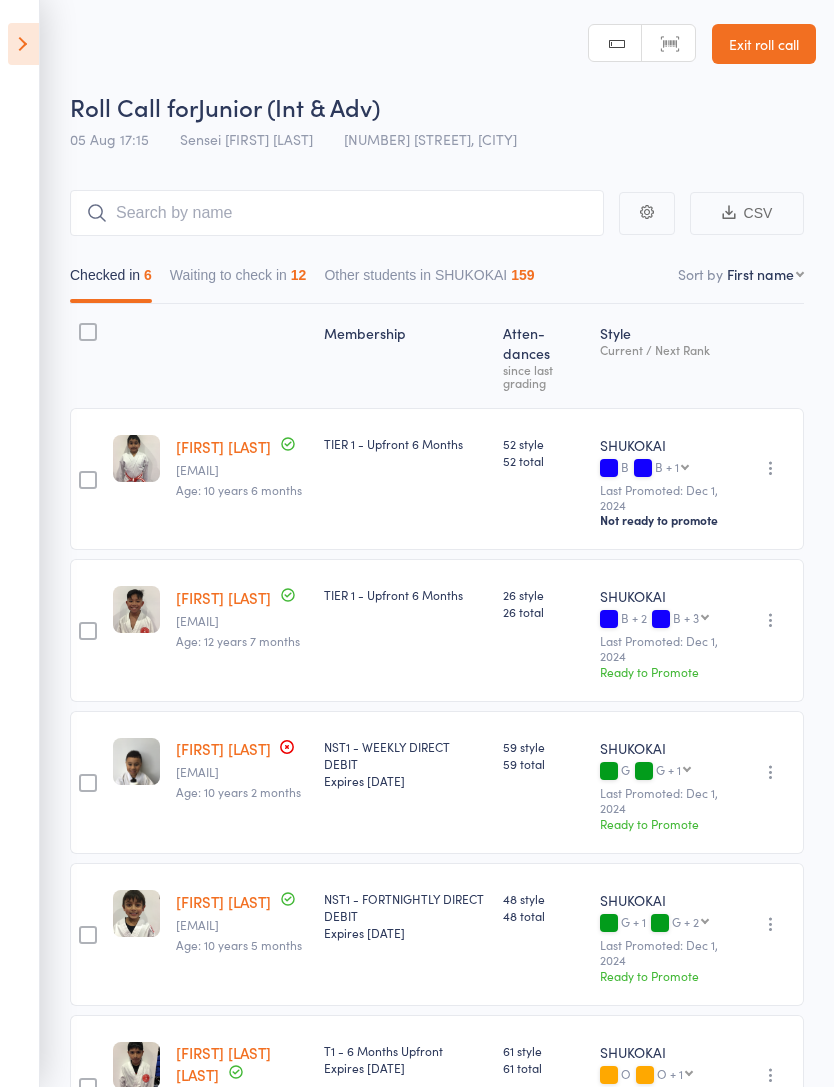 click on "Waiting to check in  12" at bounding box center [238, 280] 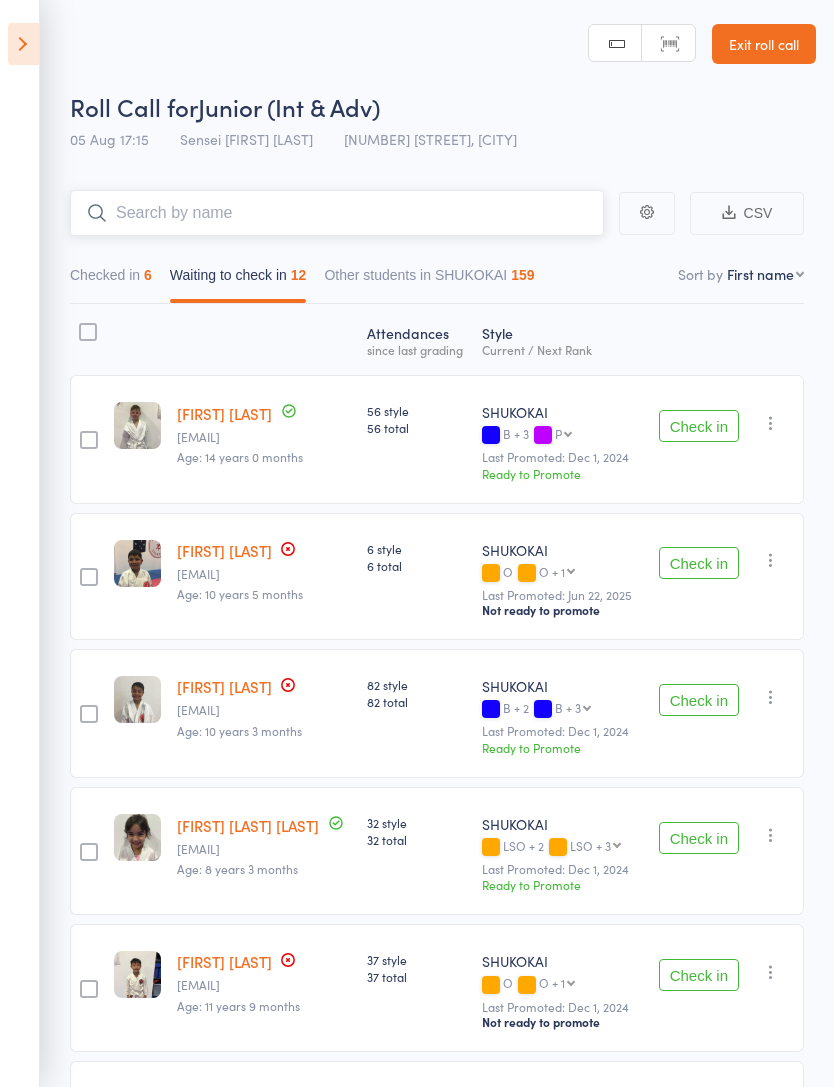 click at bounding box center (337, 213) 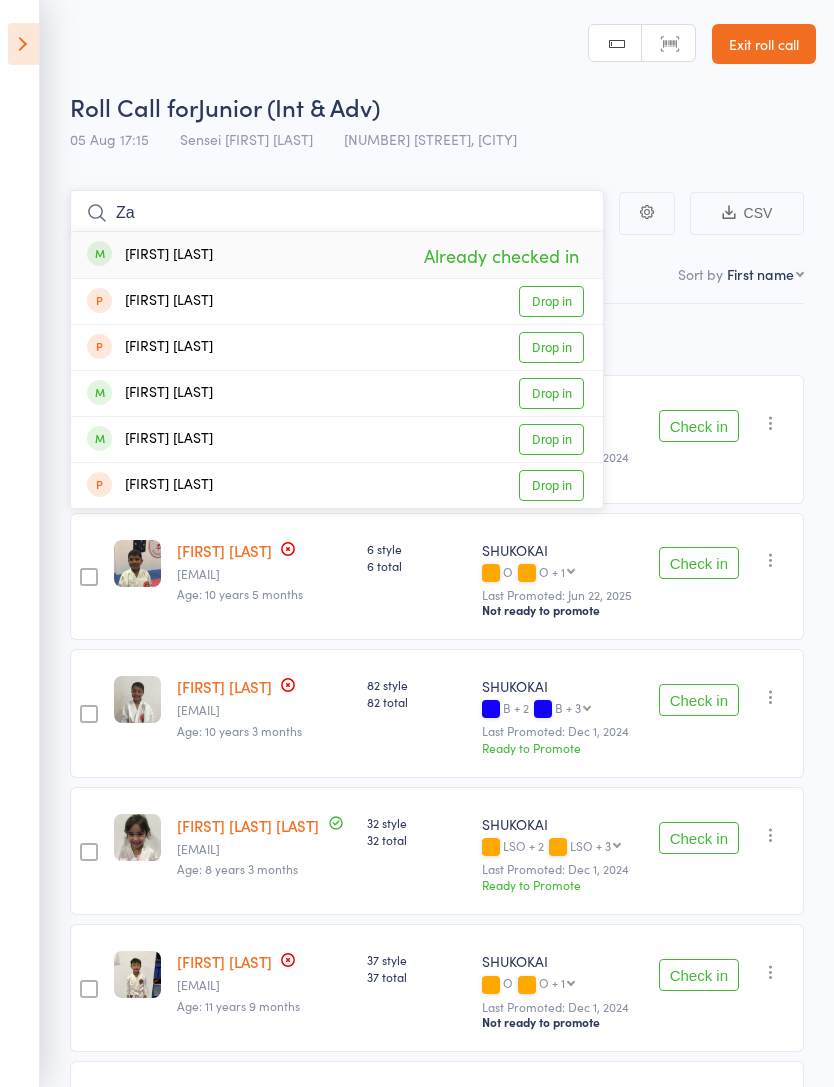 type on "Z" 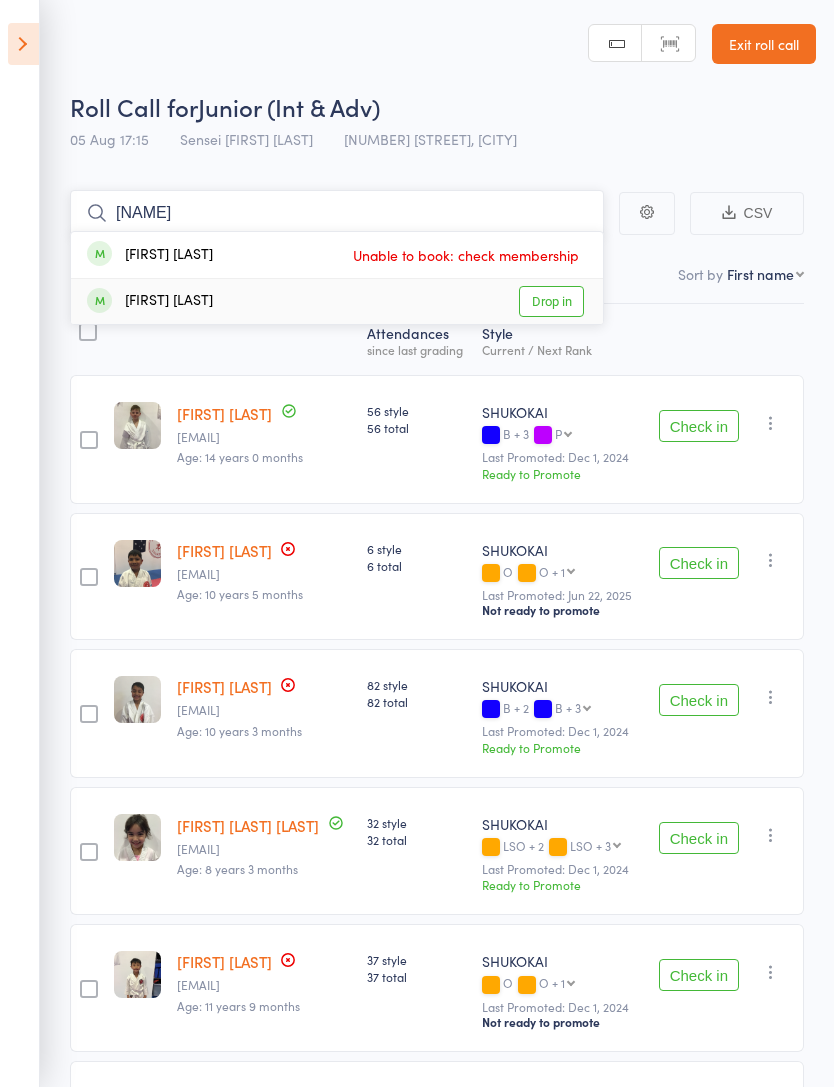 type on "Ahi" 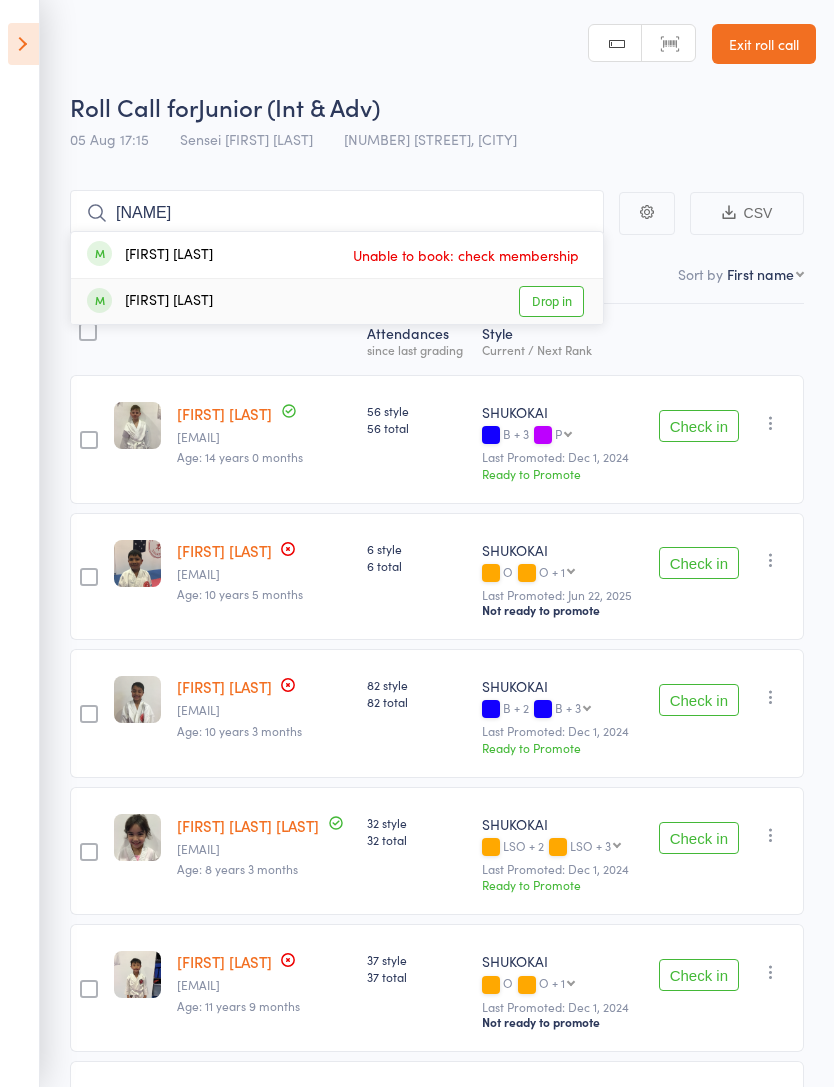 click on "Drop in" at bounding box center (551, 301) 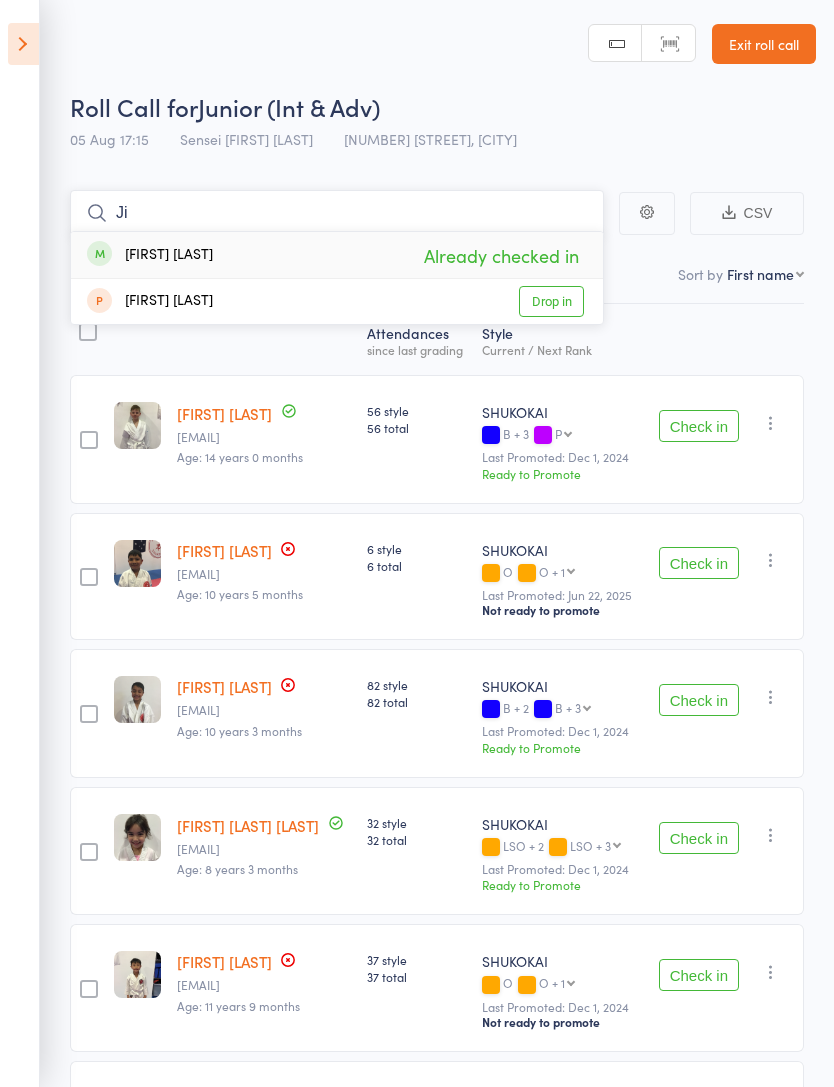 type on "J" 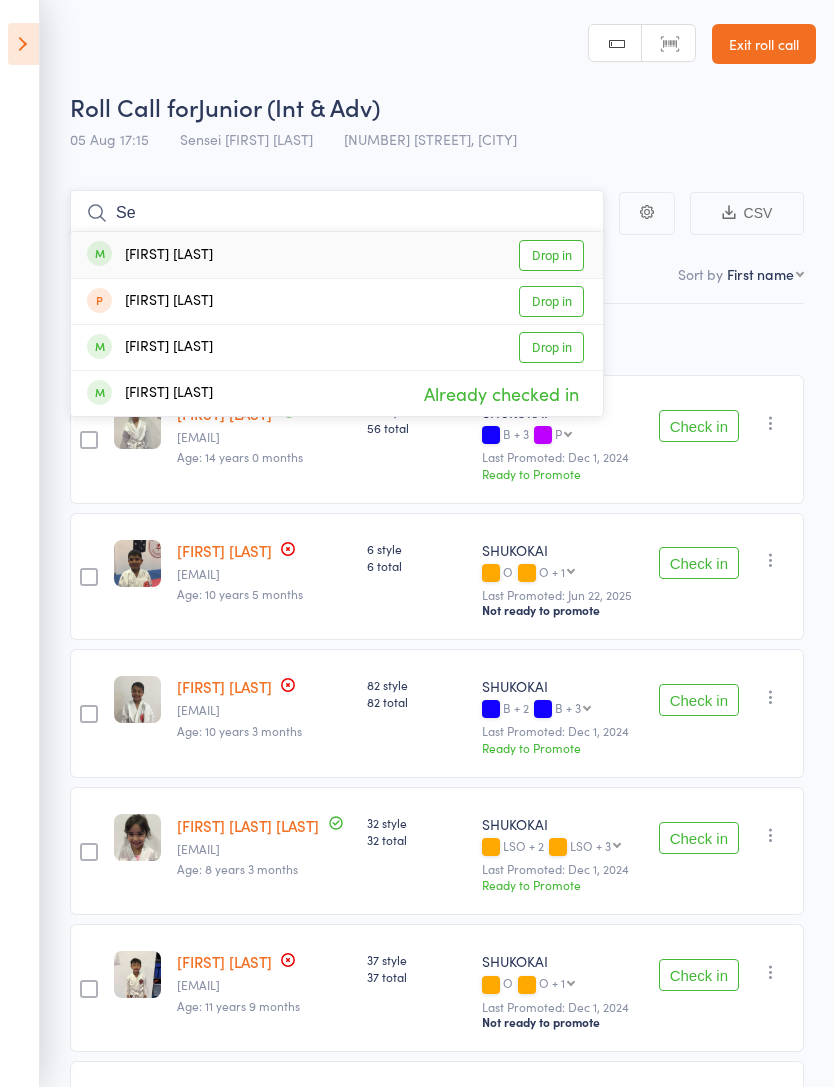 type on "S" 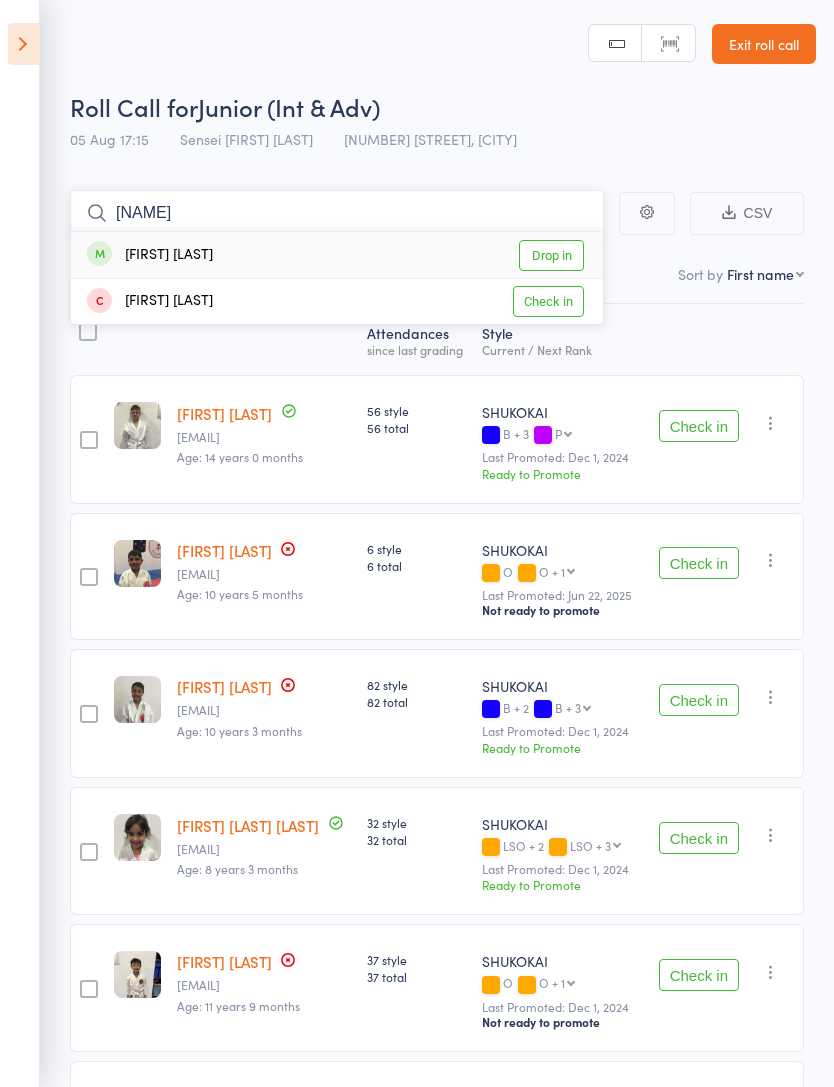 type on "Kennet" 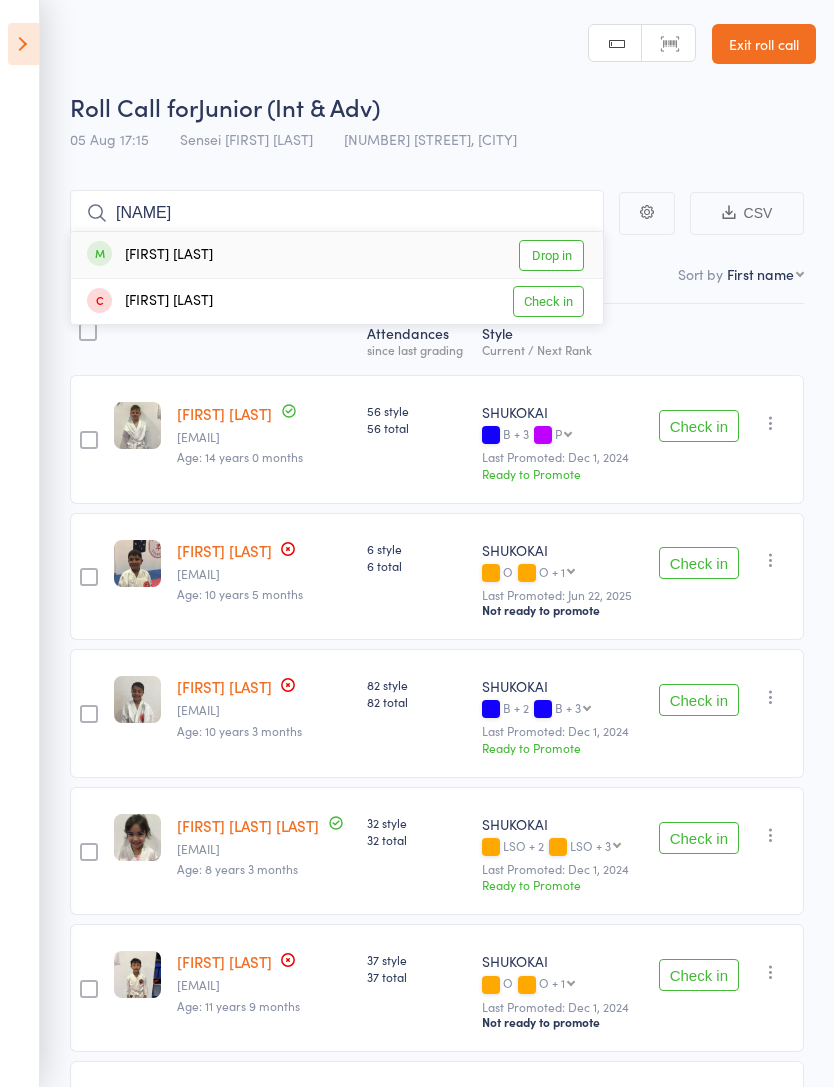 click on "Drop in" at bounding box center [551, 255] 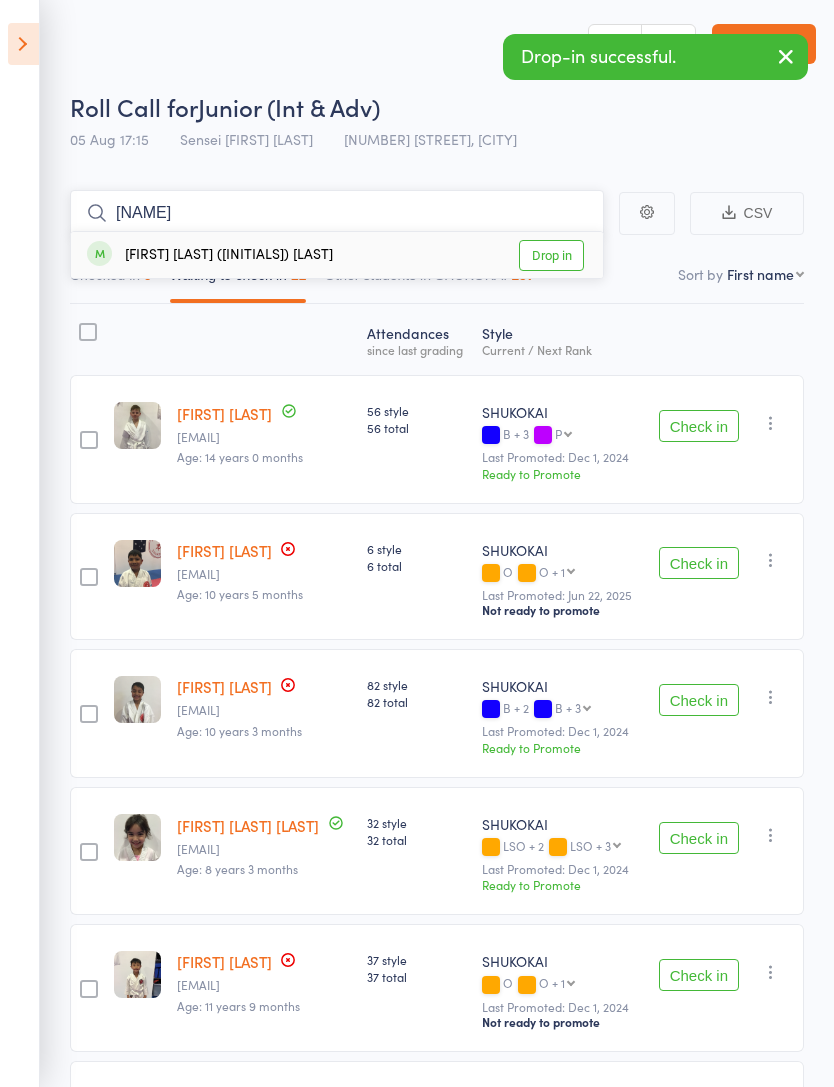 type on "Izzy" 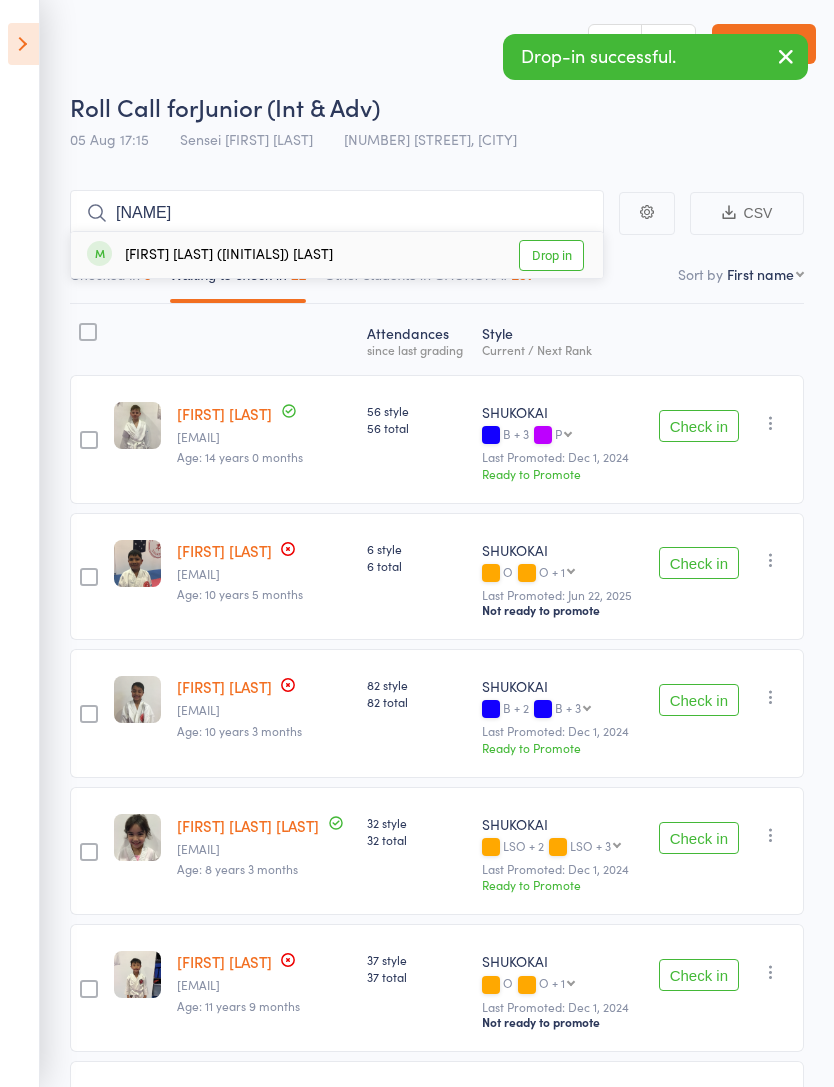 click on "Drop in" at bounding box center [551, 255] 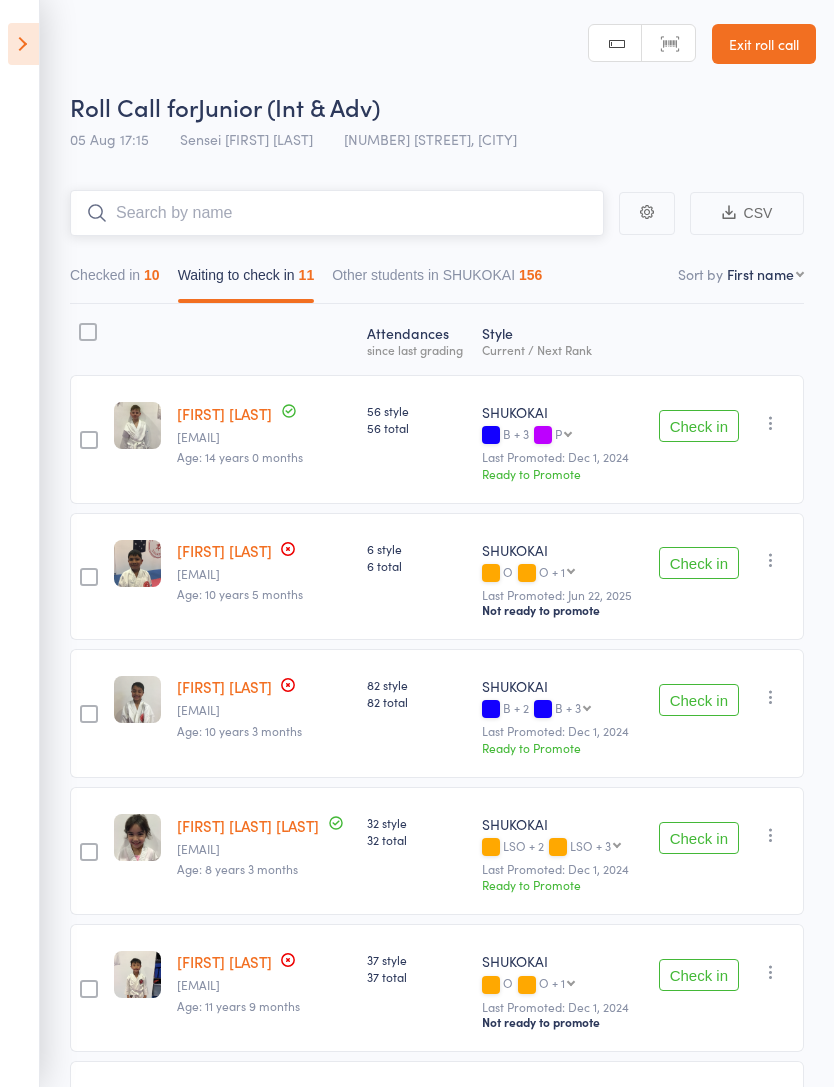click on "Checked in  10" at bounding box center (115, 280) 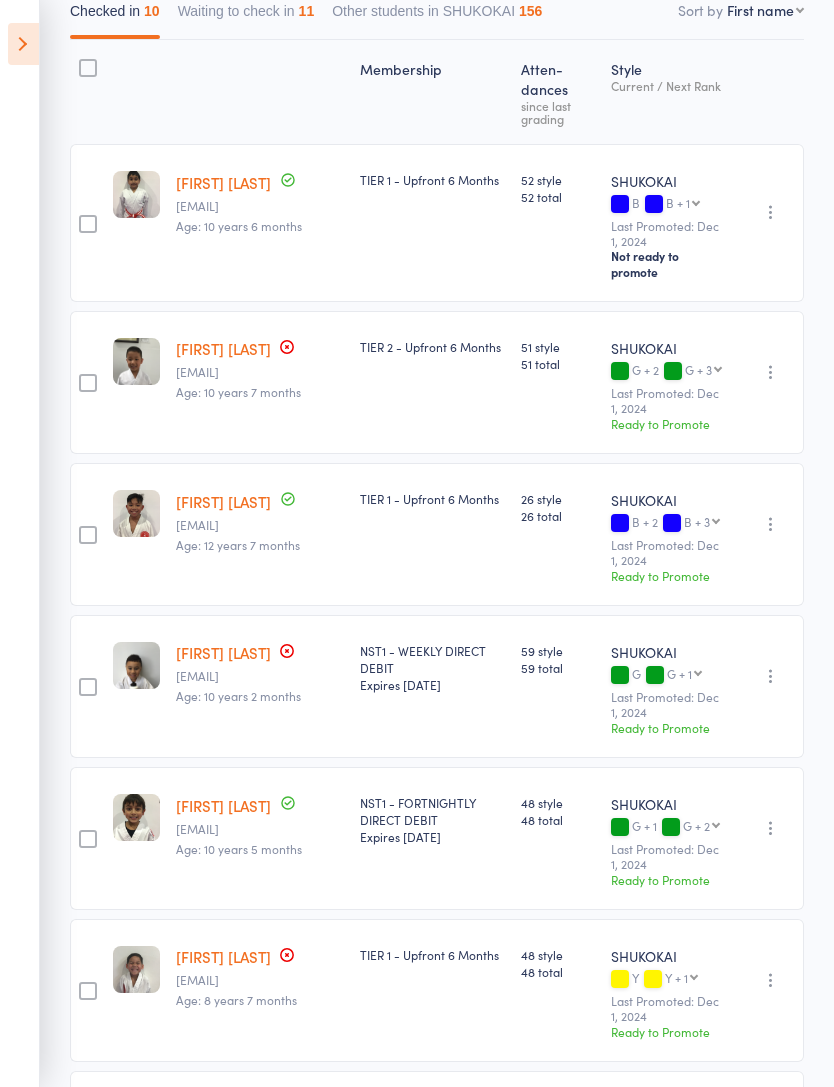 scroll, scrollTop: 0, scrollLeft: 0, axis: both 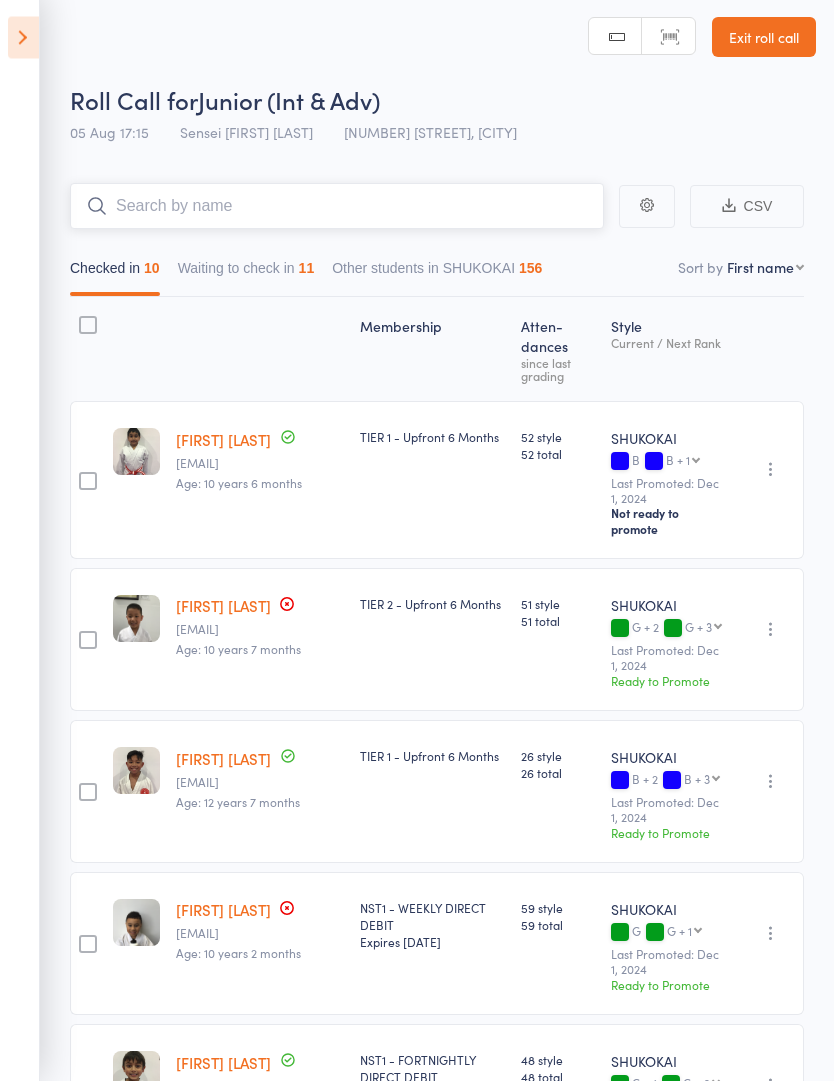 click on "Waiting to check in  11" at bounding box center (246, 280) 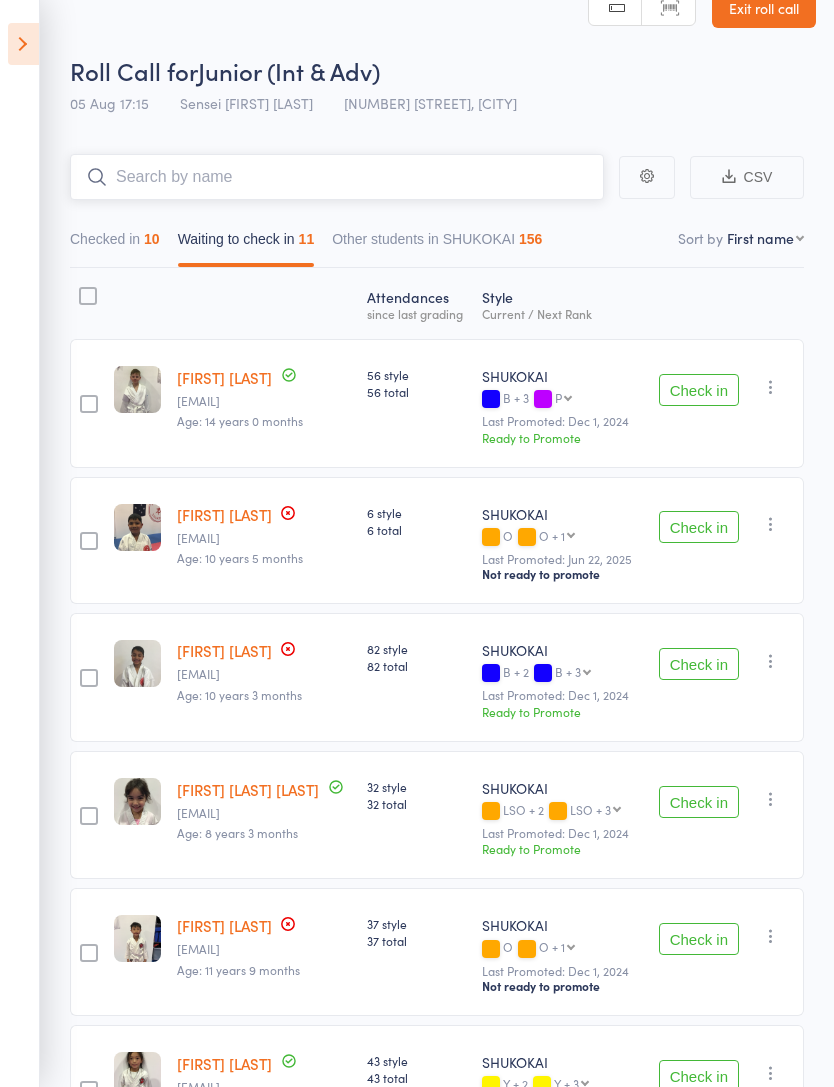 scroll, scrollTop: 0, scrollLeft: 0, axis: both 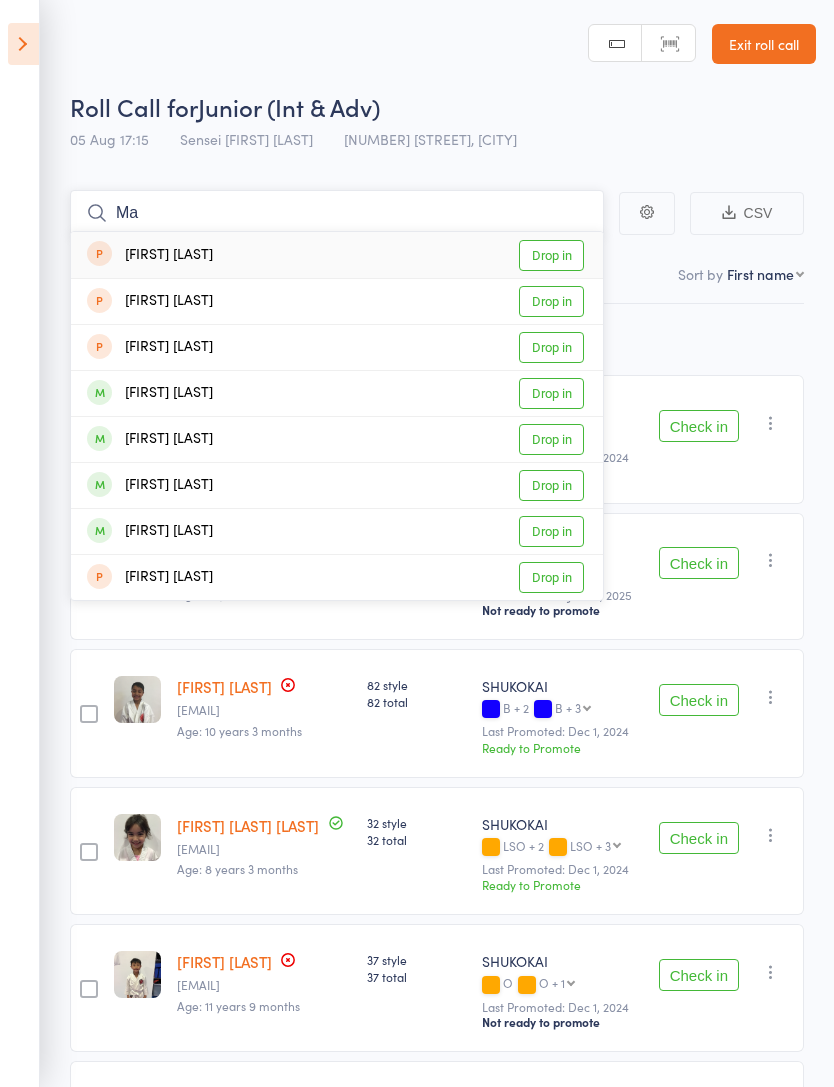 type on "M" 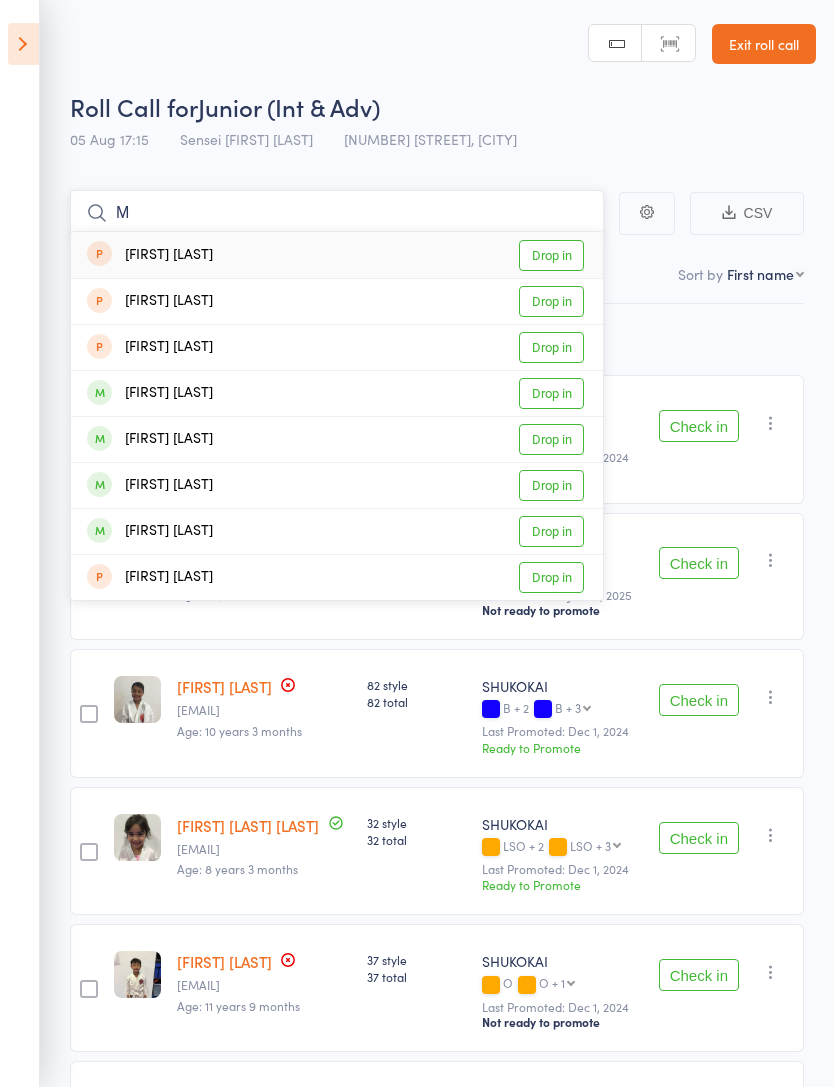 type 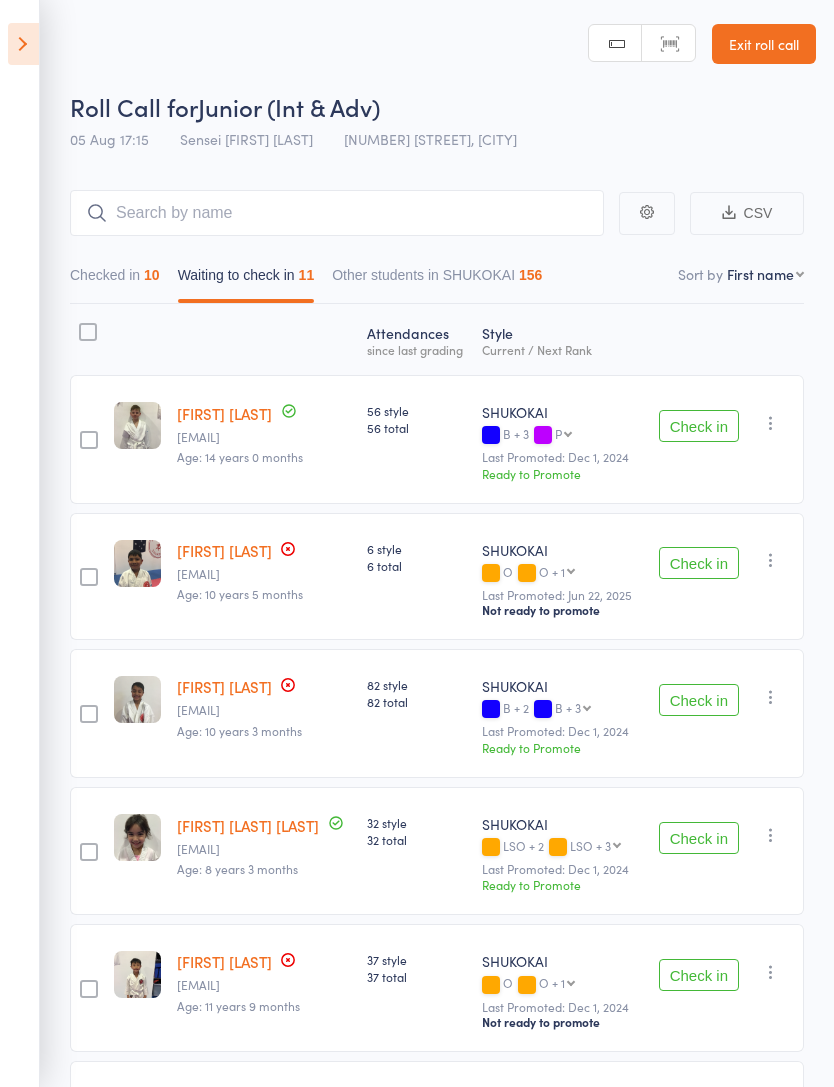 click at bounding box center (23, 44) 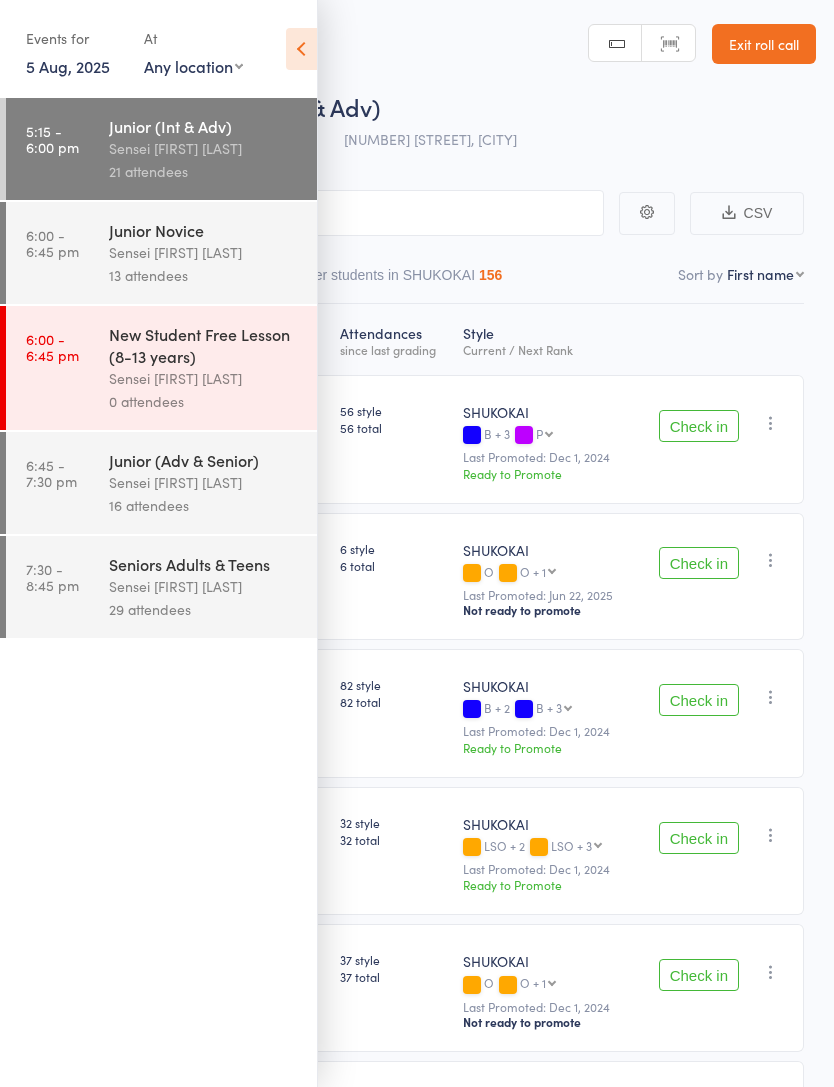 click at bounding box center [301, 49] 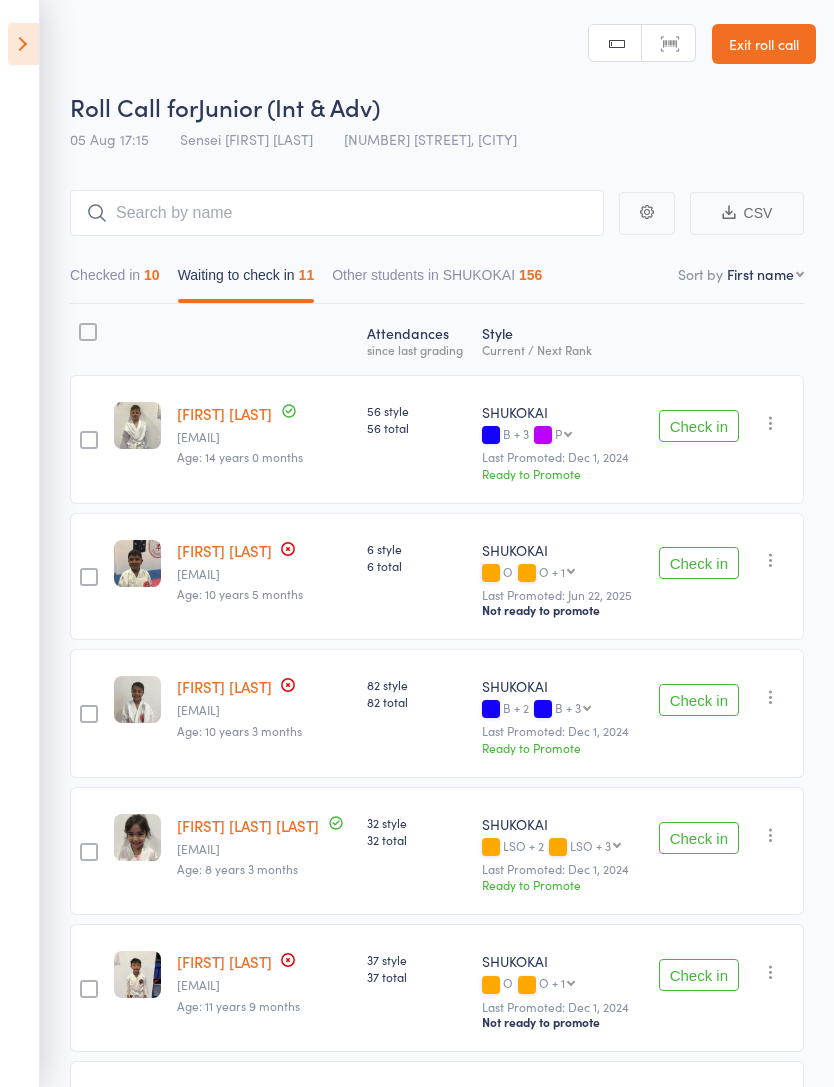 click on "Exit roll call" at bounding box center (764, 44) 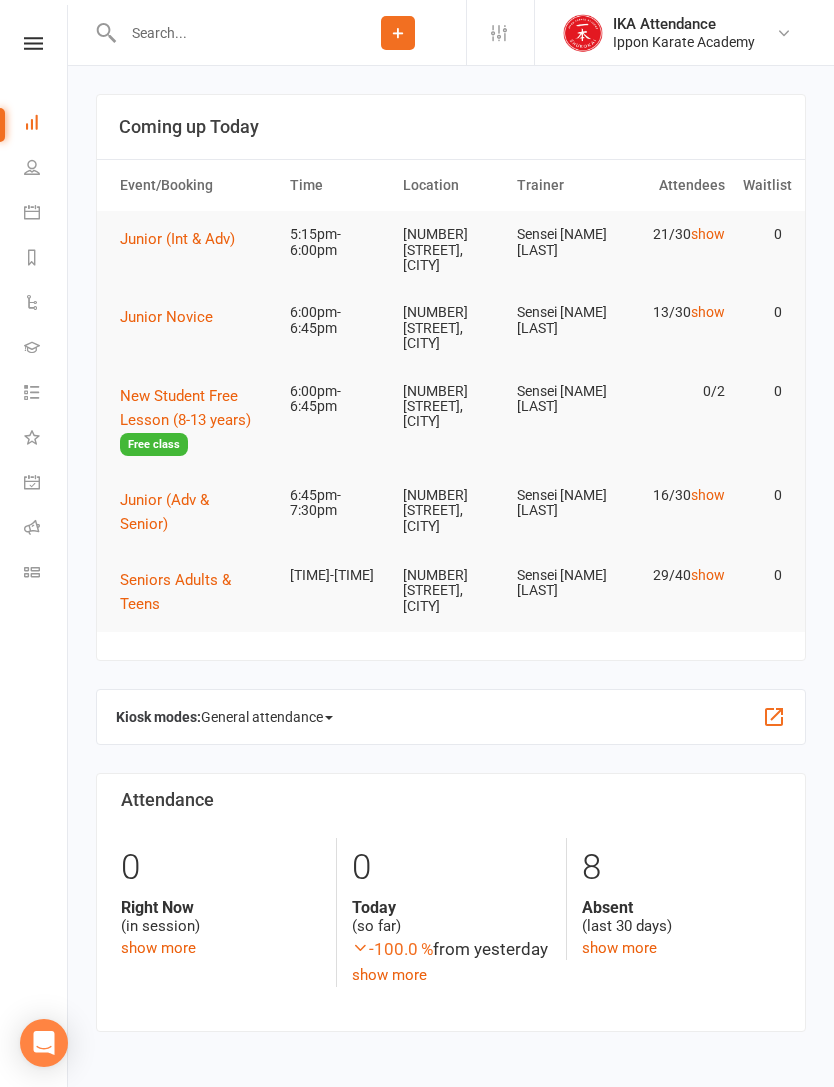 scroll, scrollTop: 0, scrollLeft: 0, axis: both 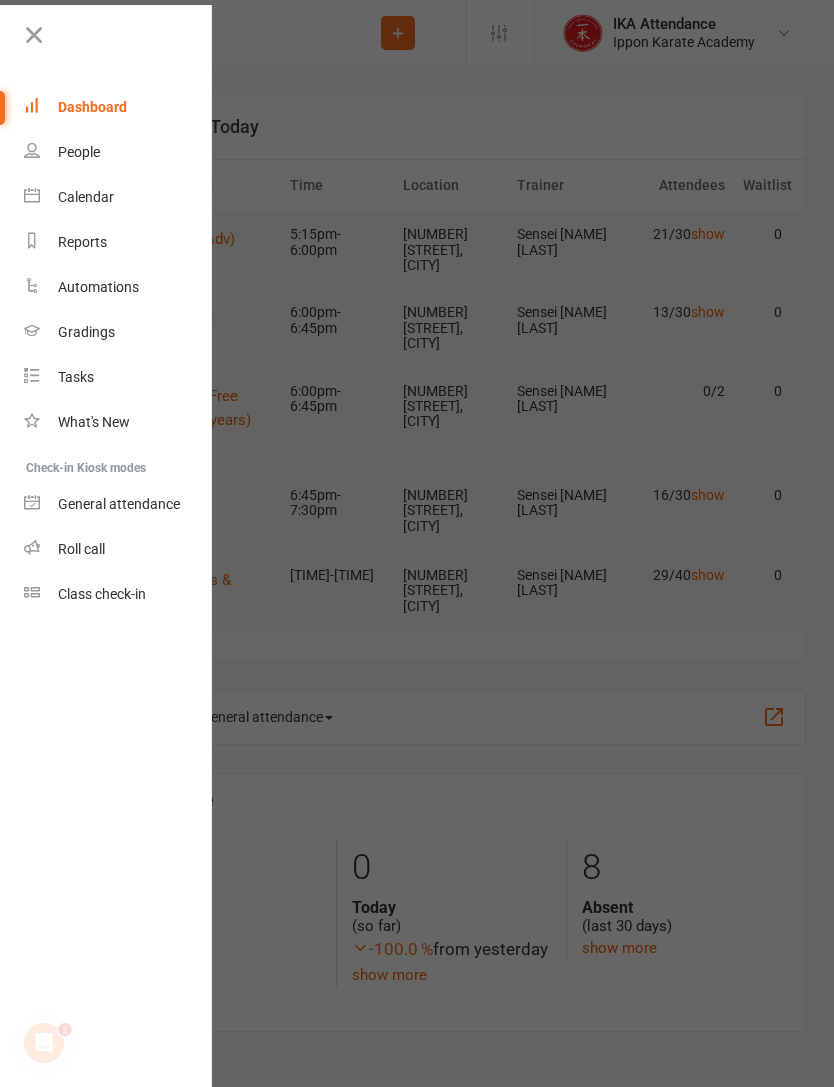 click on "General attendance" at bounding box center [119, 504] 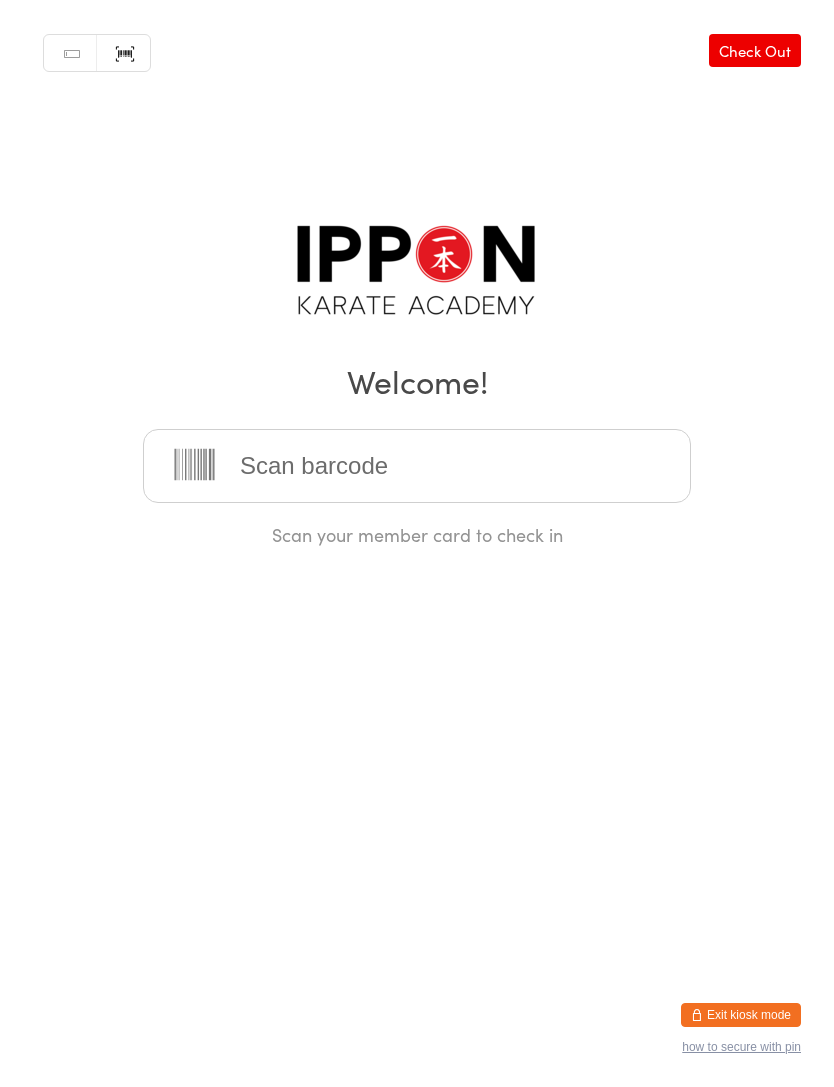 scroll, scrollTop: 0, scrollLeft: 0, axis: both 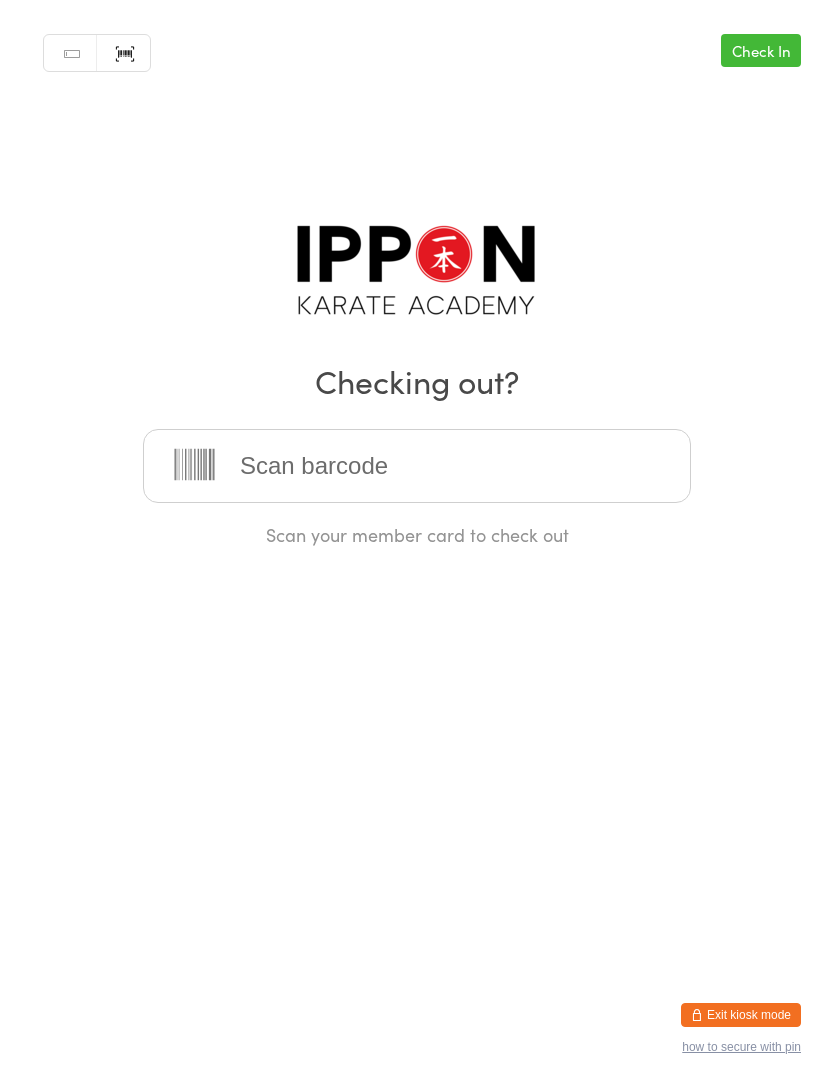 click on "Exit kiosk mode" at bounding box center (741, 1015) 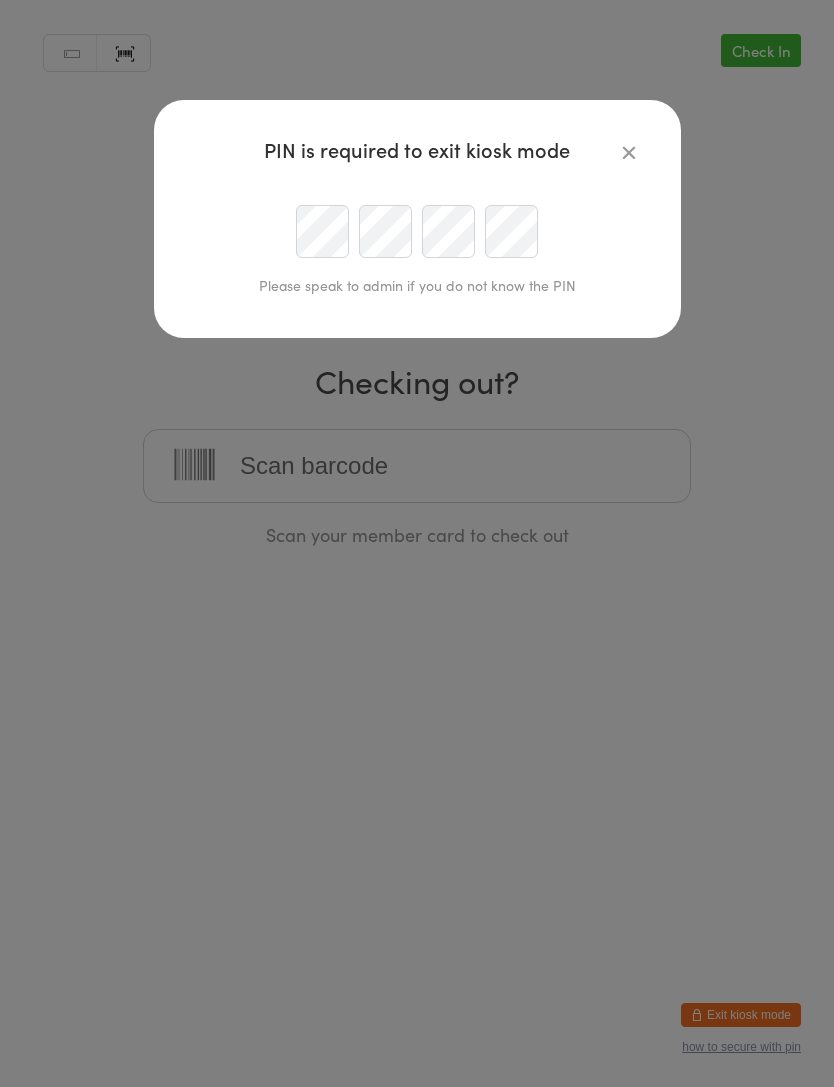 click at bounding box center [629, 152] 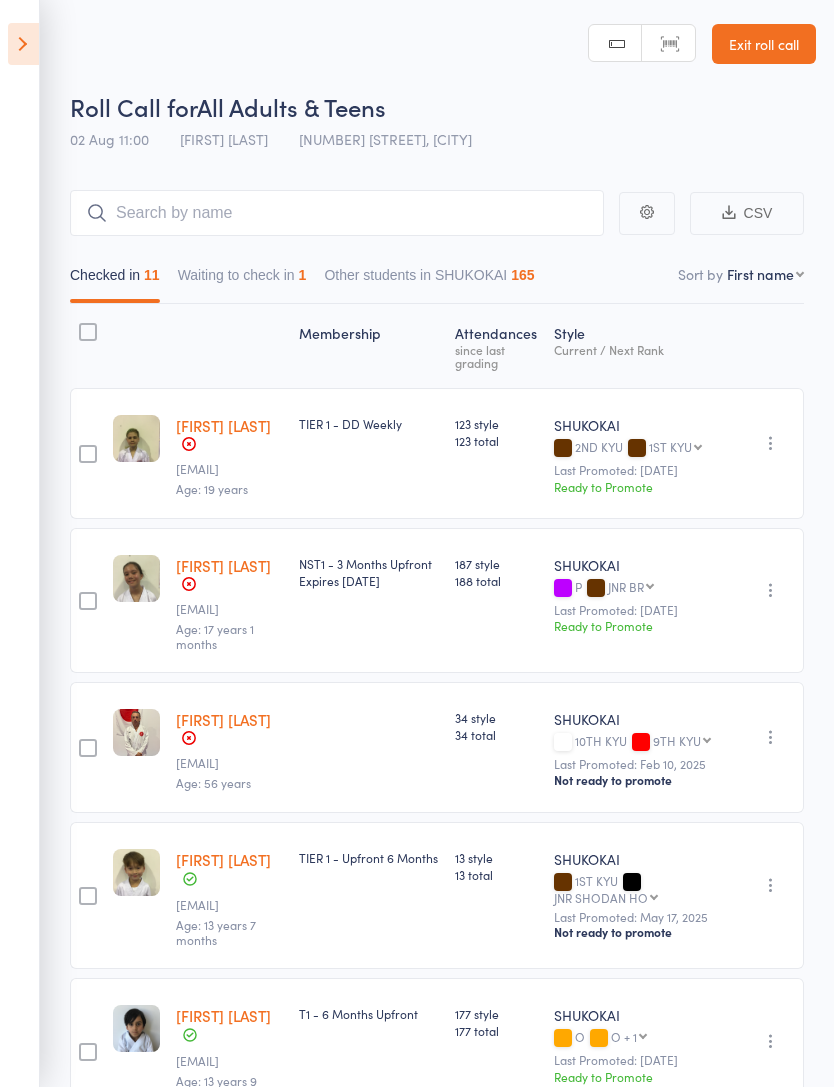 scroll, scrollTop: 672, scrollLeft: 0, axis: vertical 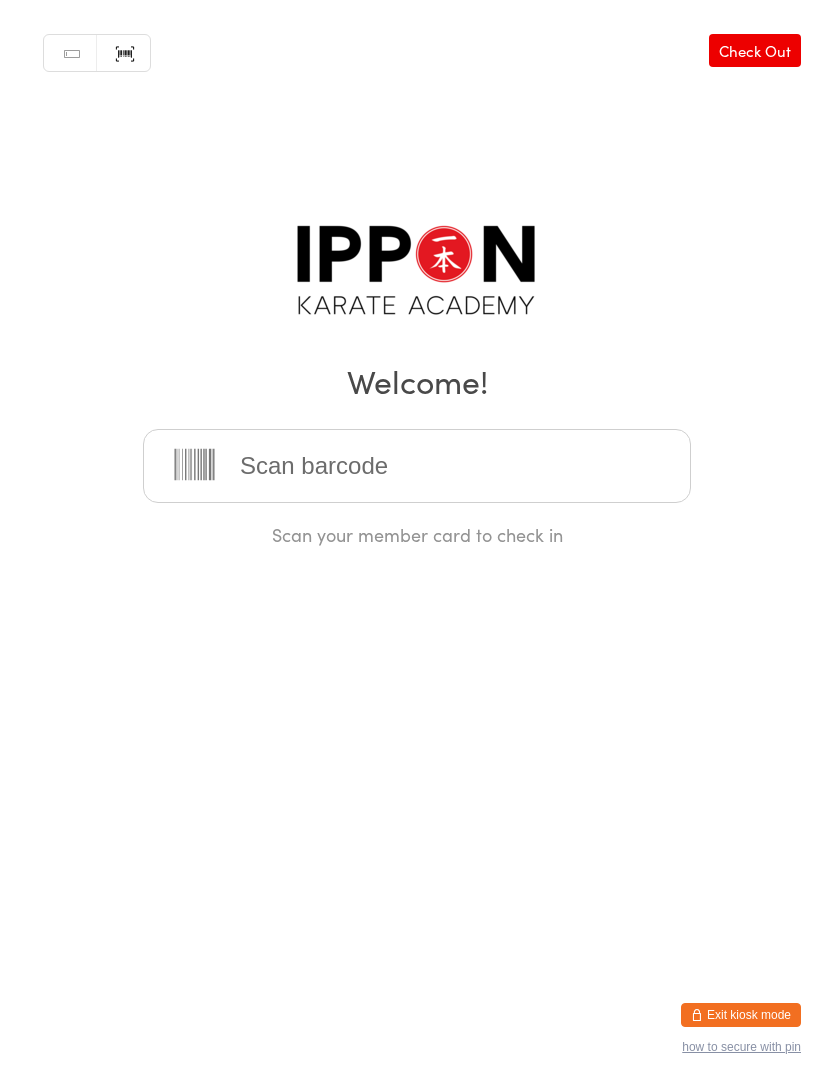 click on "Exit kiosk mode" at bounding box center [741, 1015] 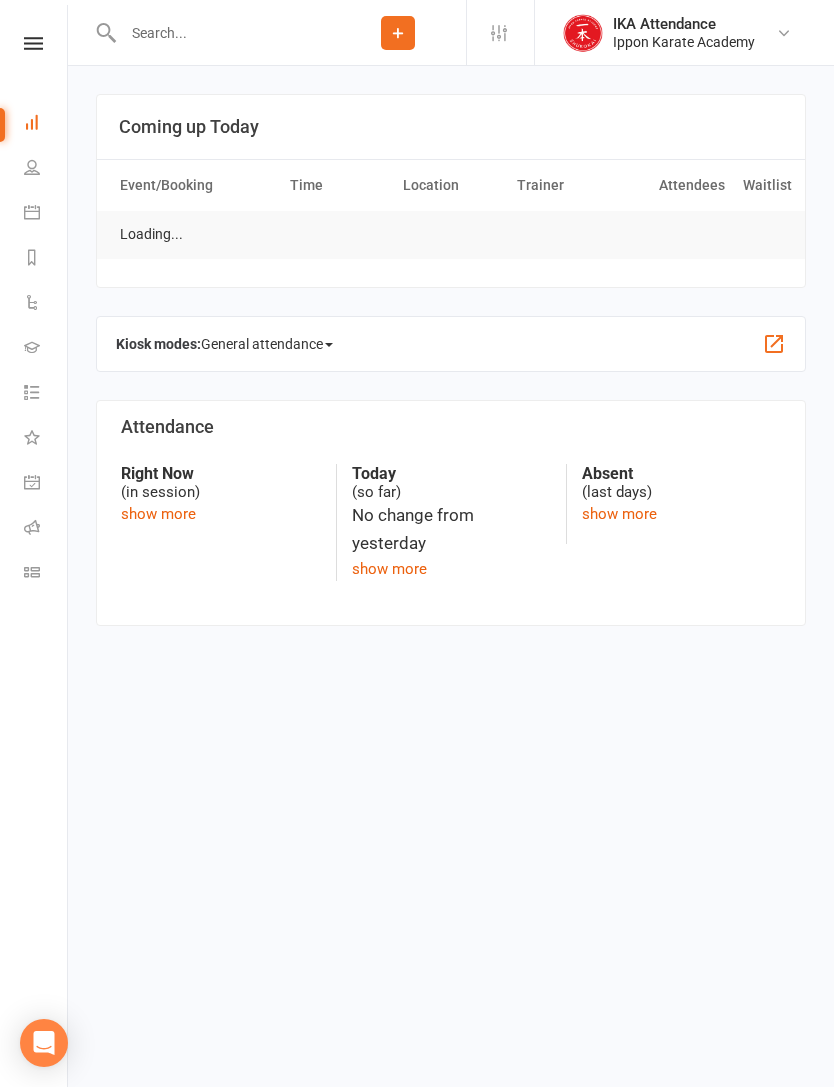 scroll, scrollTop: 0, scrollLeft: 0, axis: both 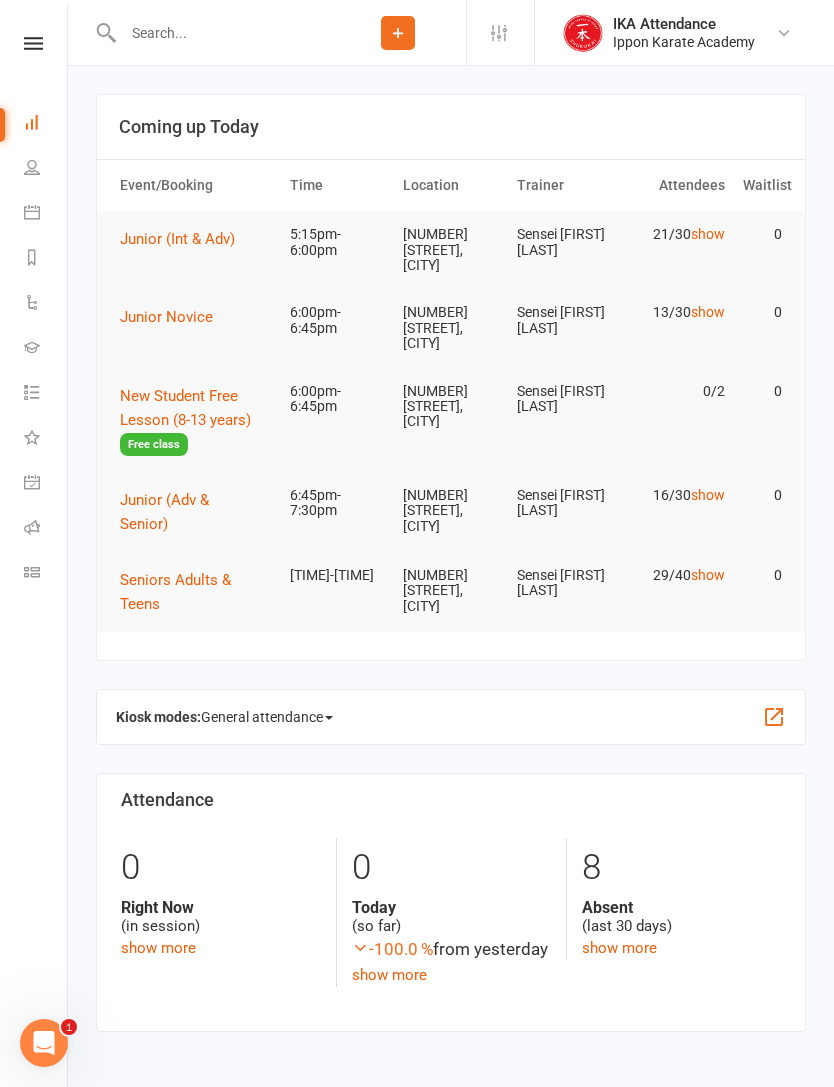 click on "Clubworx Dashboard People Calendar Reports Automations   Gradings   Tasks   What's New Check-in Kiosk modes General attendance Roll call Class check-in" at bounding box center [34, 548] 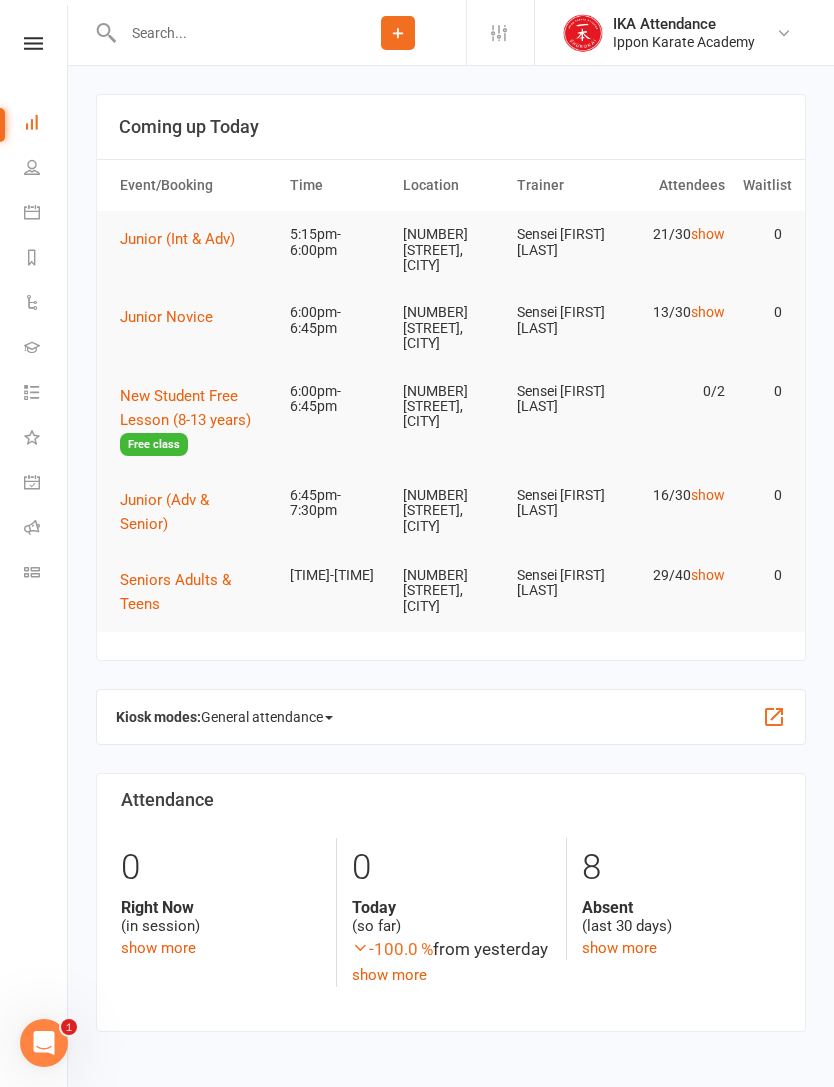 click at bounding box center [33, 43] 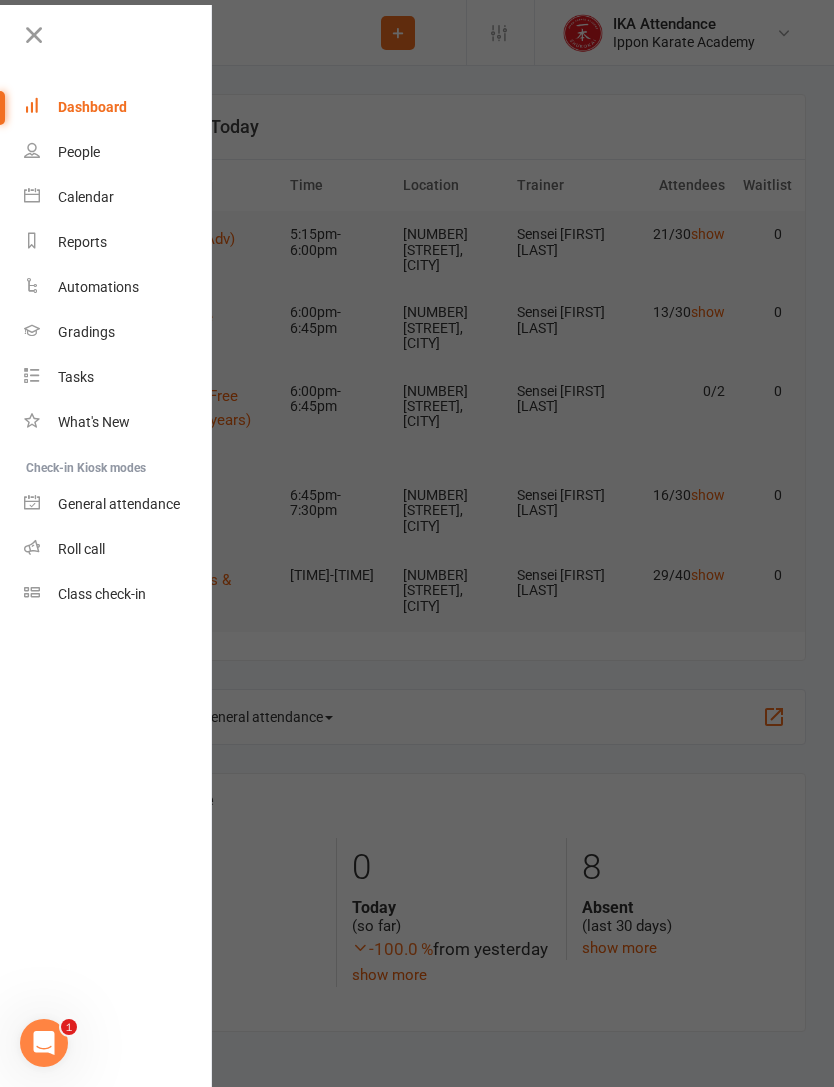 click on "General attendance" at bounding box center [118, 504] 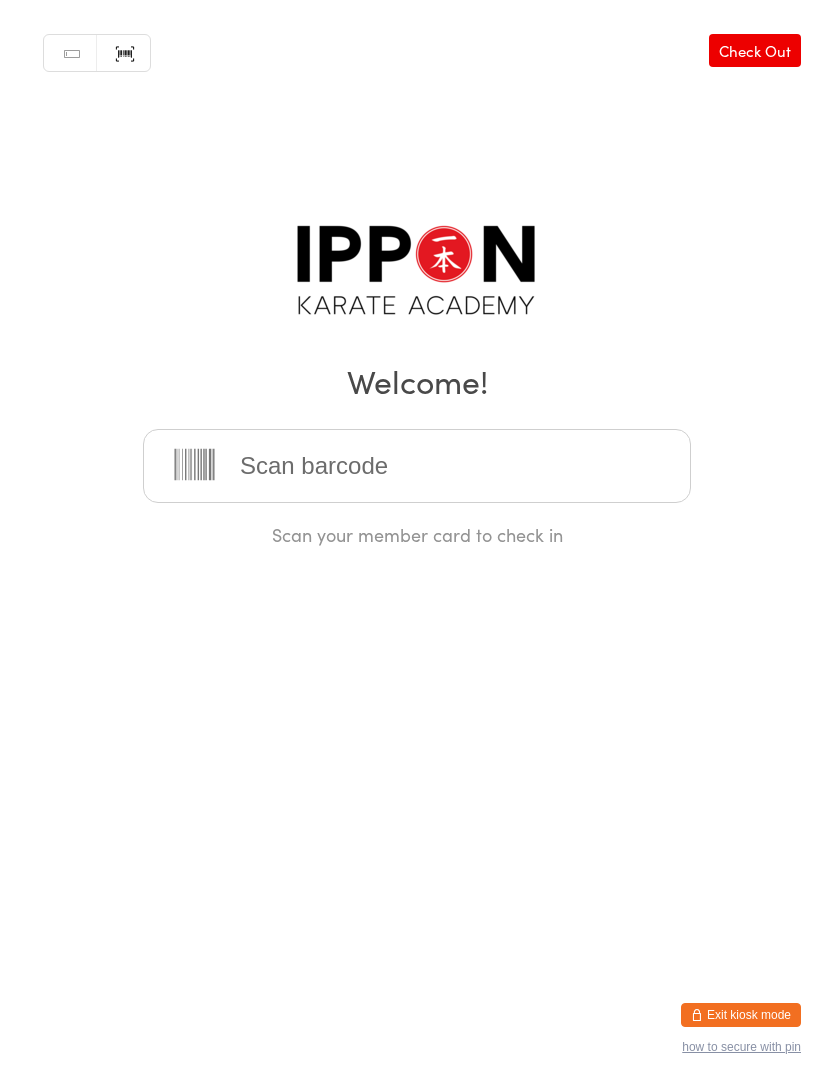 scroll, scrollTop: 0, scrollLeft: 0, axis: both 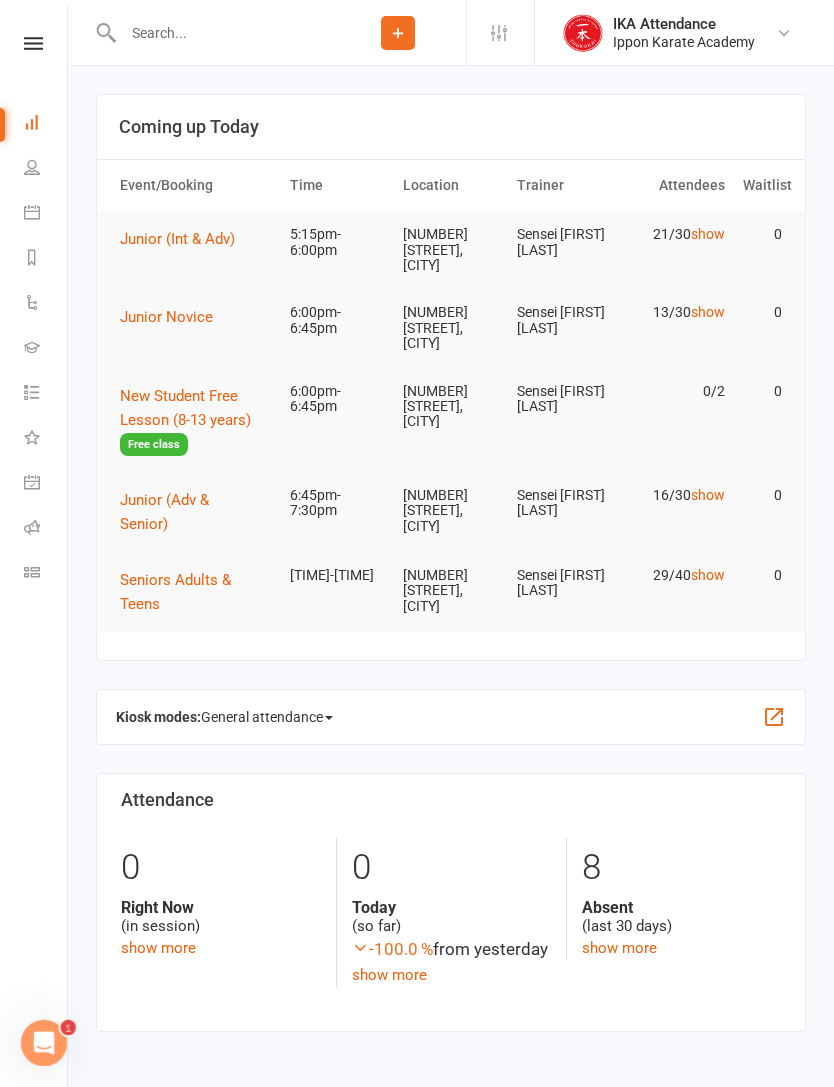 click on "Clubworx Dashboard People Calendar Reports Automations   Gradings   Tasks   What's New Check-in Kiosk modes General attendance Roll call Class check-in" at bounding box center [34, 548] 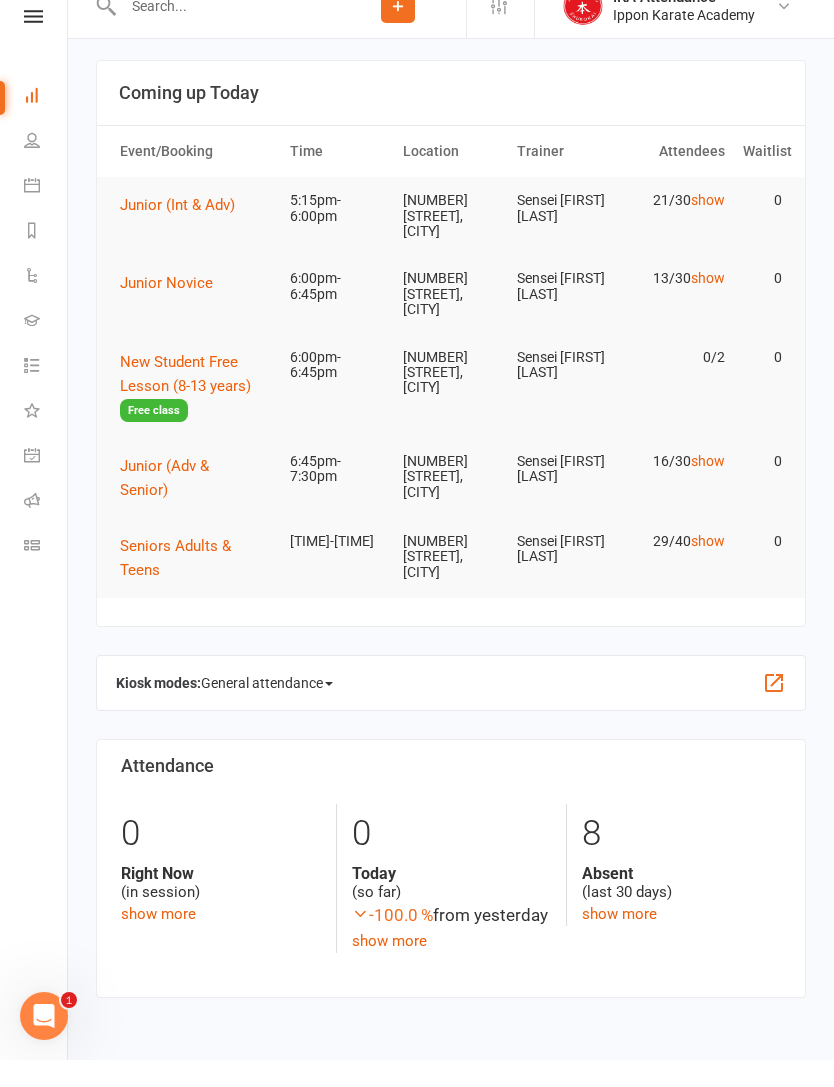 scroll, scrollTop: 0, scrollLeft: 0, axis: both 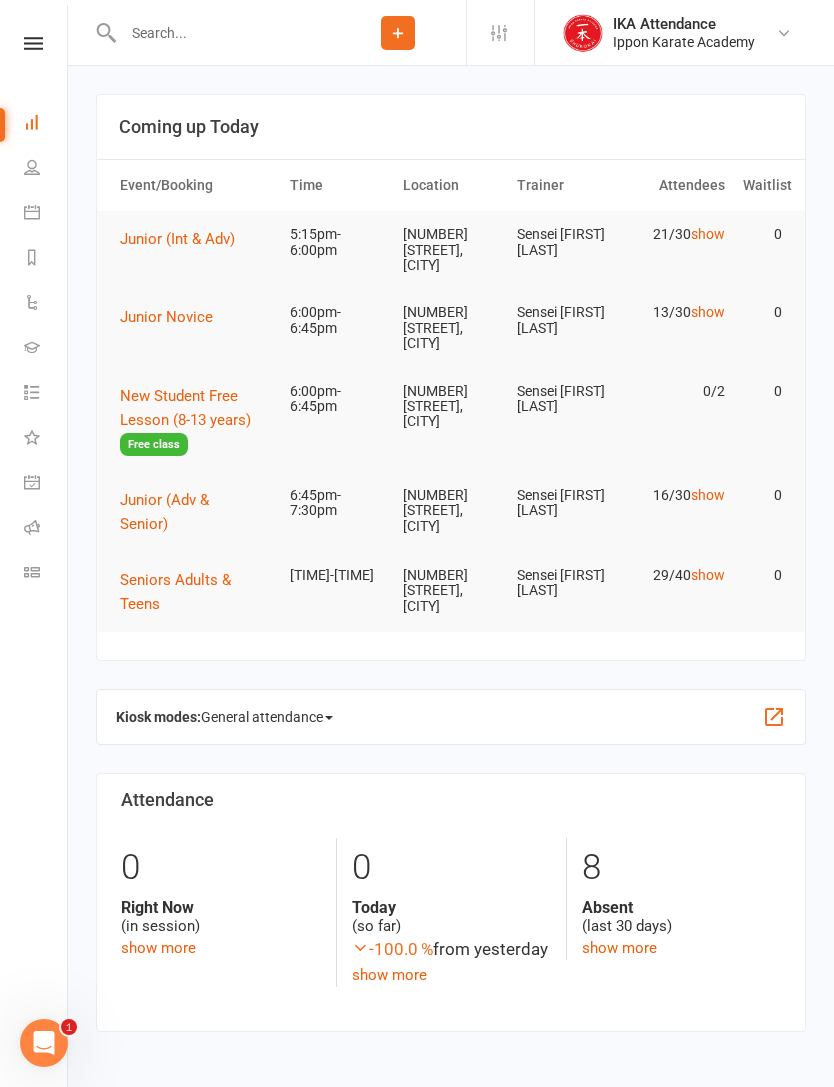 click on "Junior (Int & Adv)" at bounding box center (177, 239) 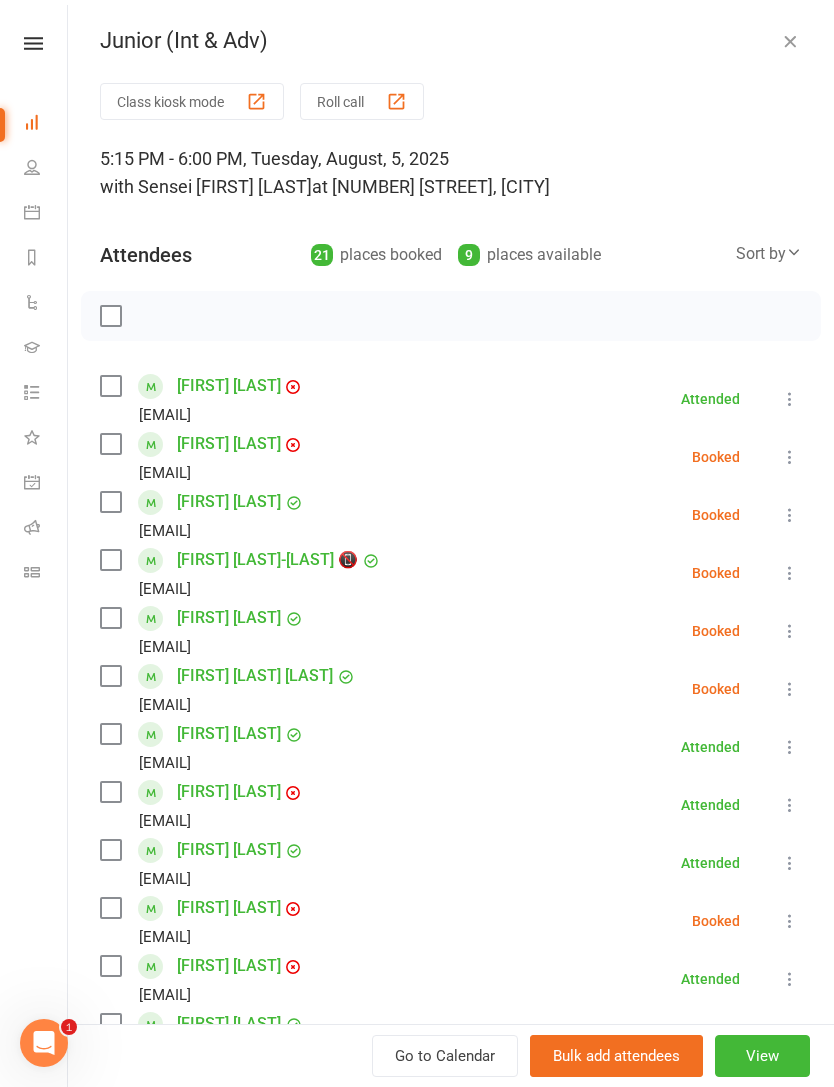 scroll, scrollTop: 58, scrollLeft: 0, axis: vertical 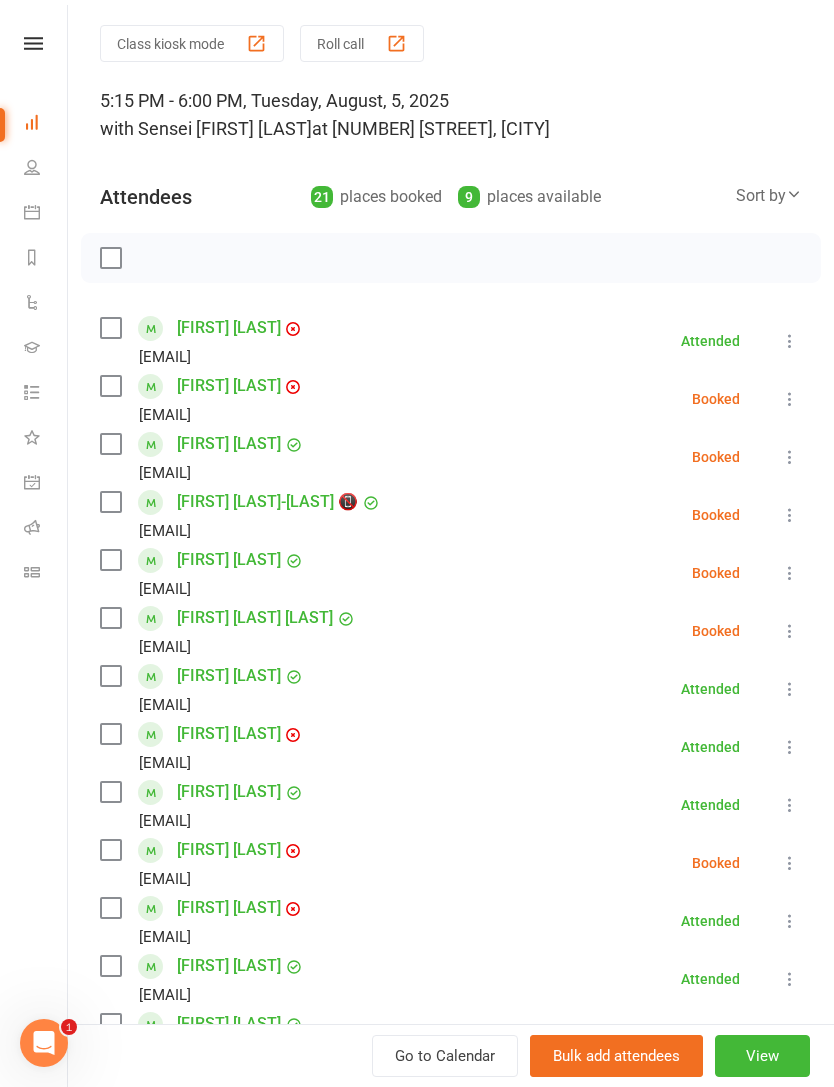 click on "Clubworx" at bounding box center (33, 69) 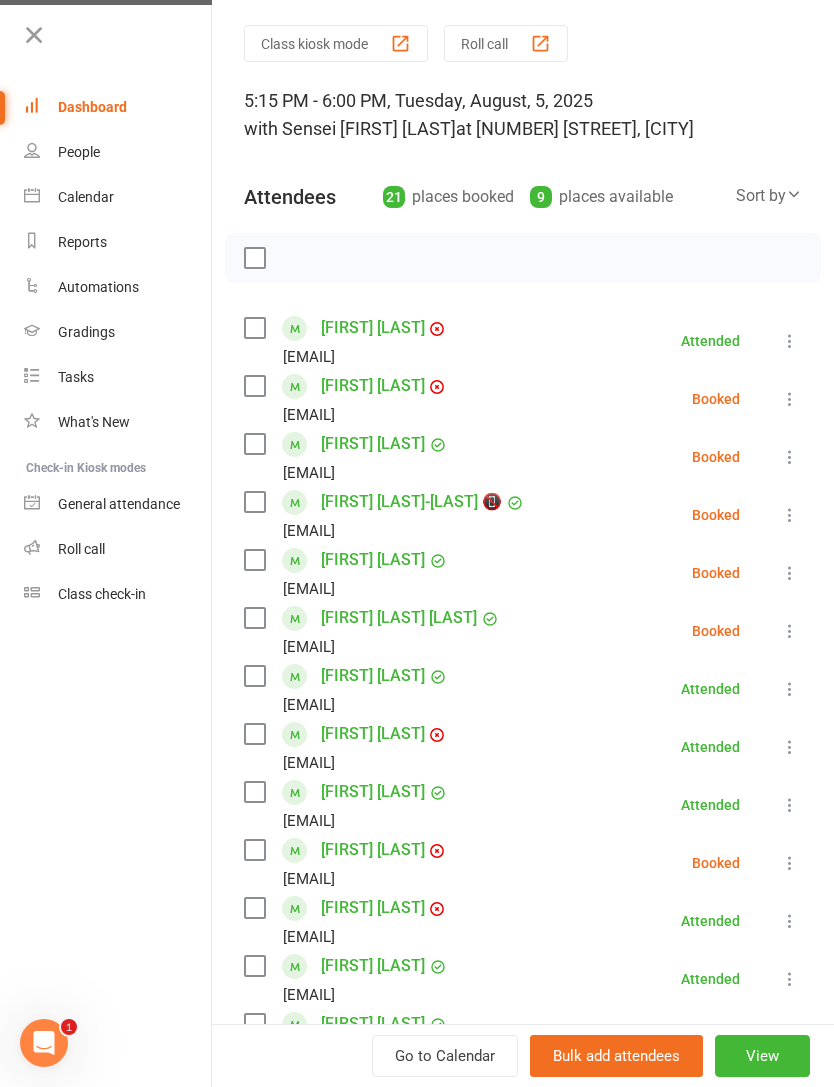 click on "Roll call" at bounding box center [118, 549] 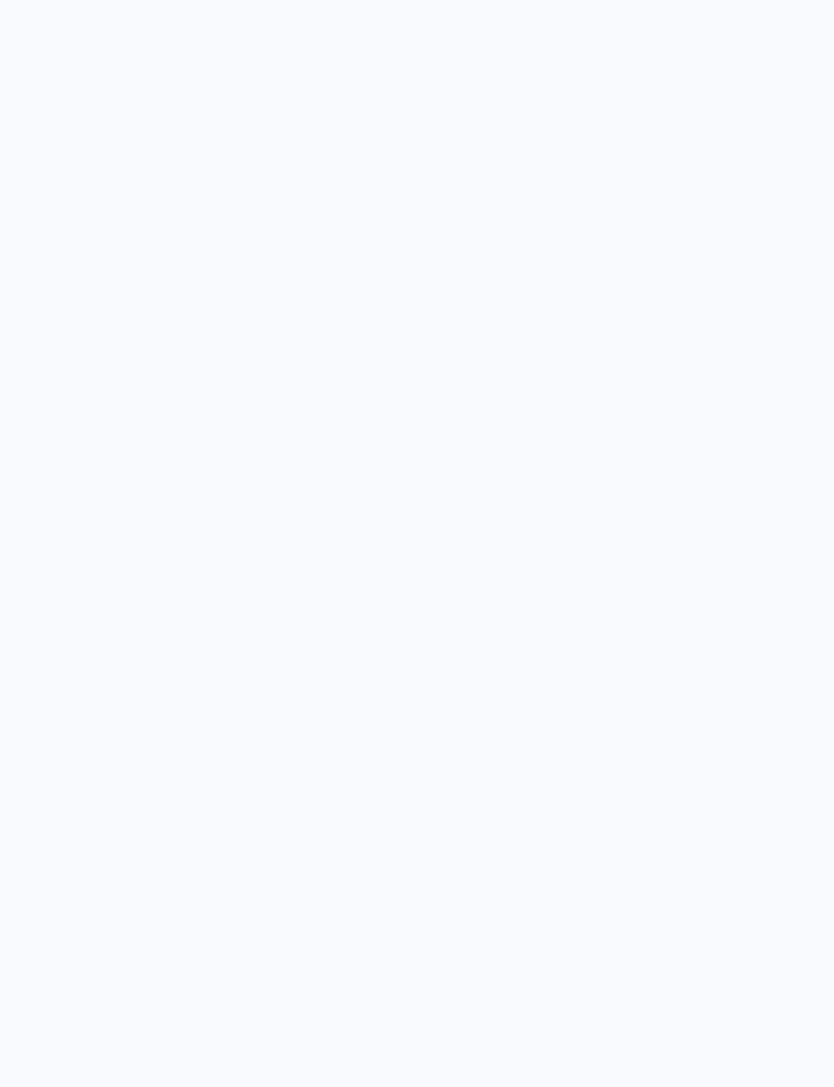 scroll, scrollTop: 0, scrollLeft: 0, axis: both 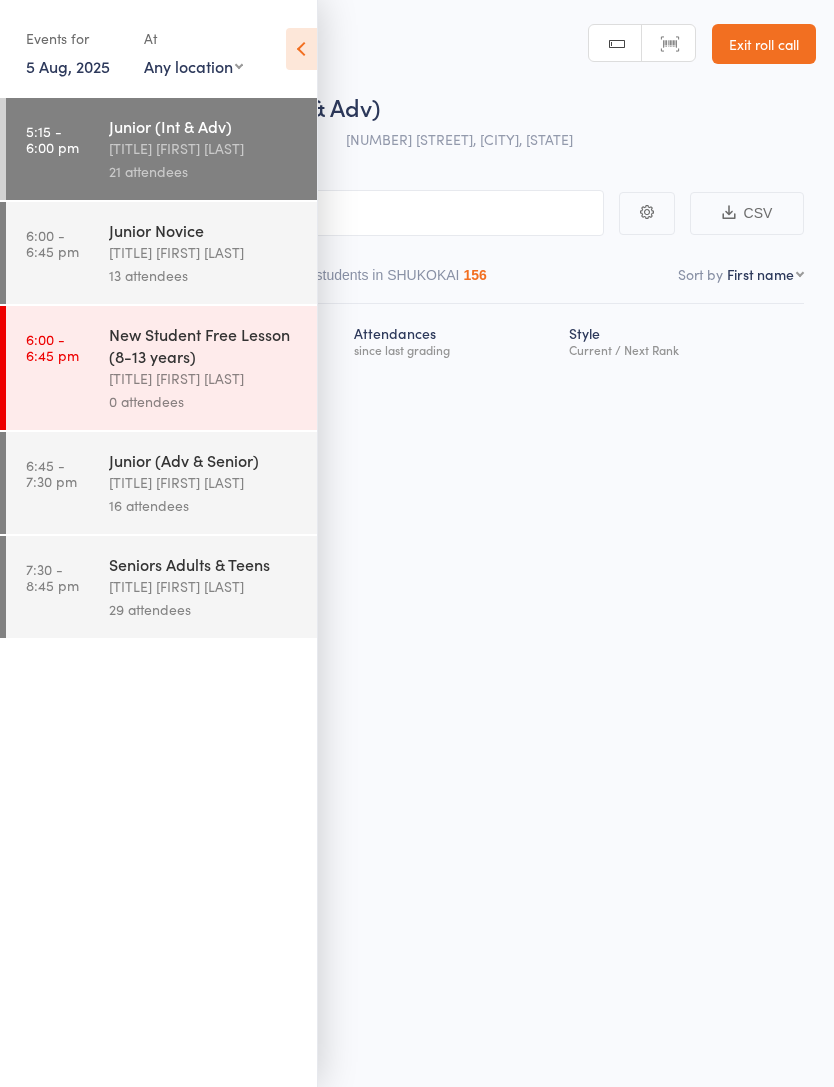 click at bounding box center [301, 49] 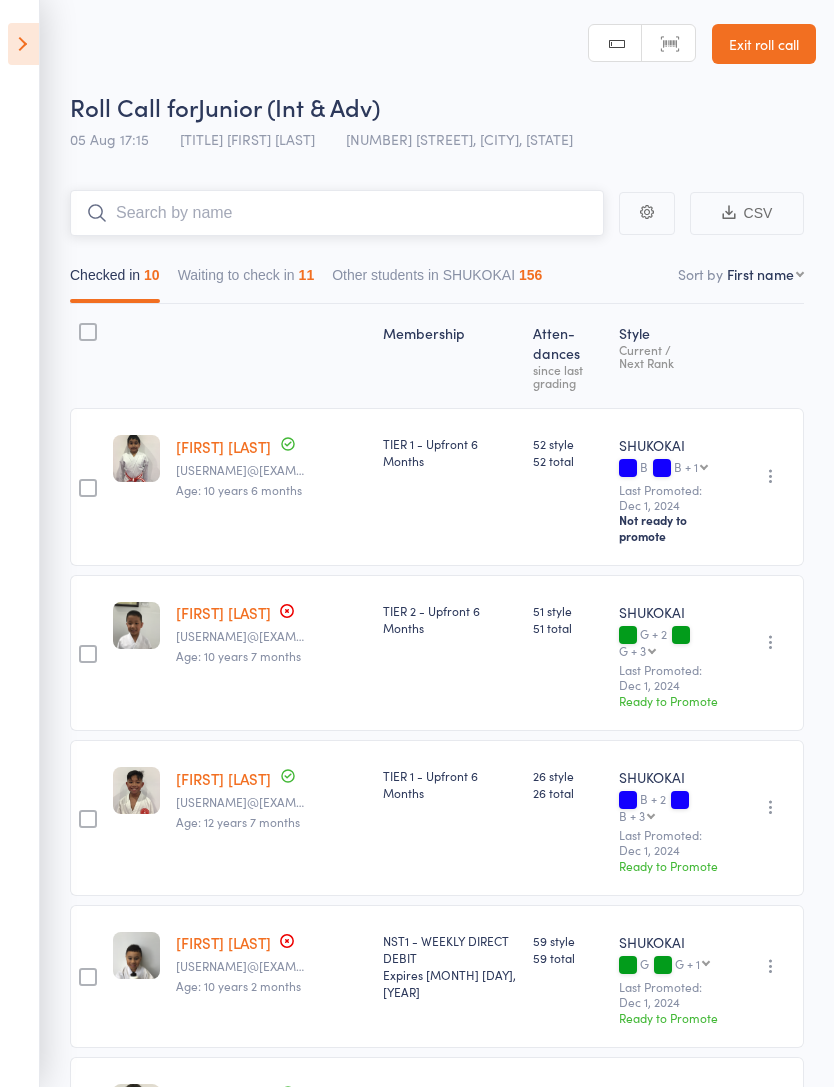 click at bounding box center [337, 213] 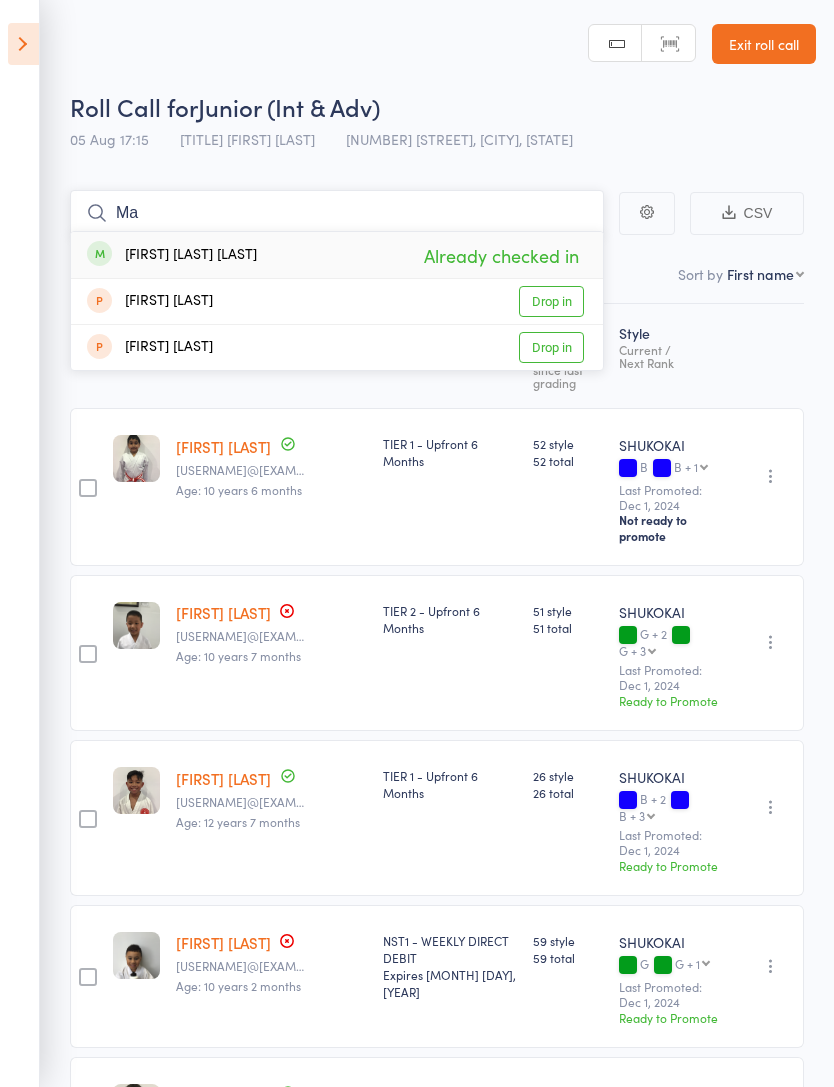 type on "M" 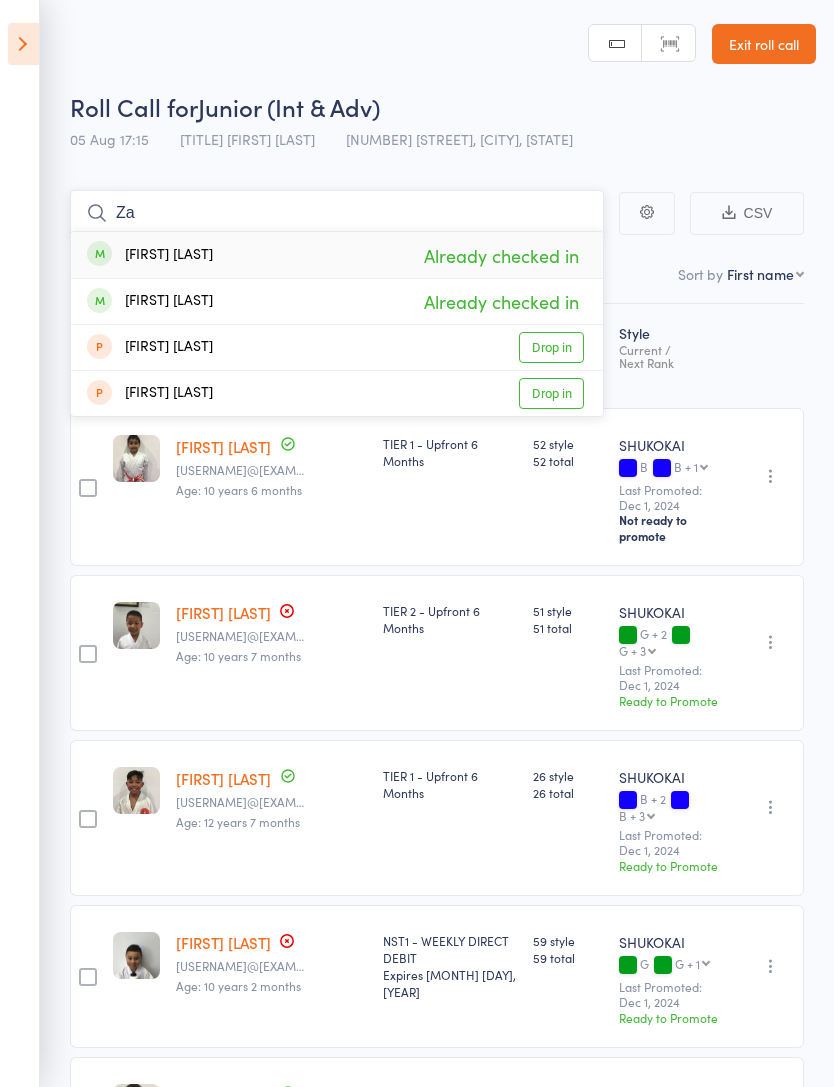 type on "Z" 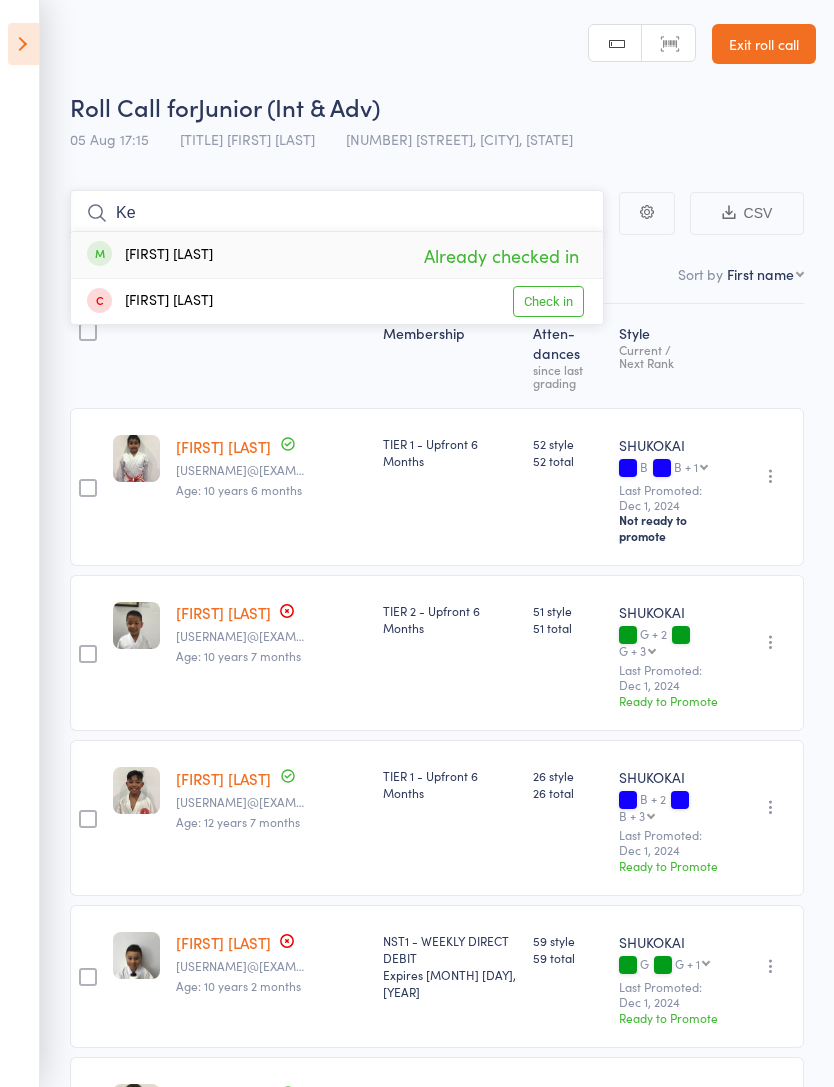 type on "K" 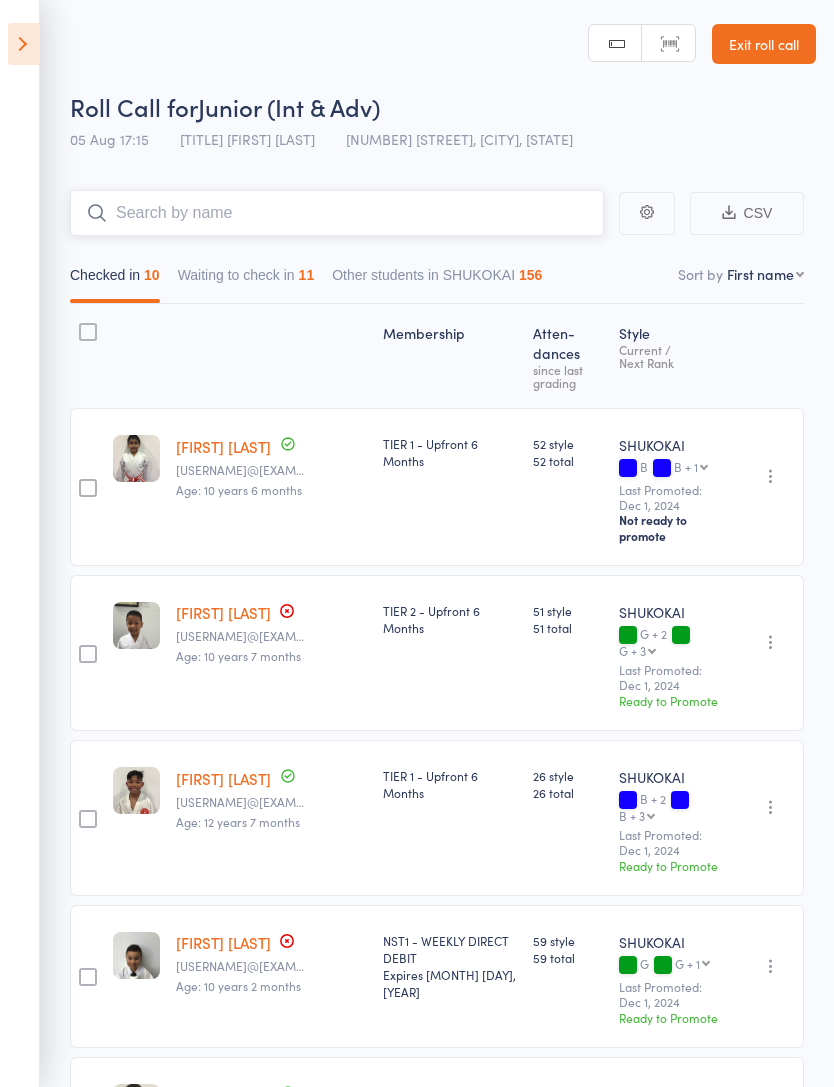 click at bounding box center [337, 213] 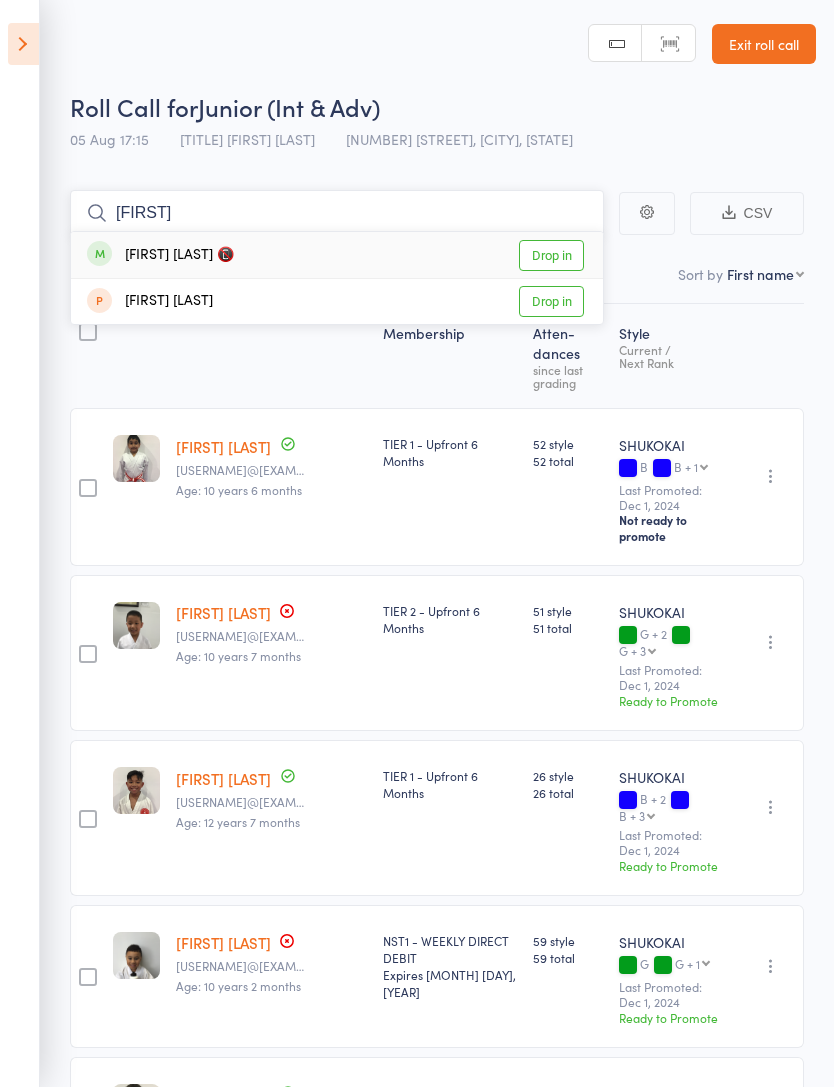 type on "[FIRST]" 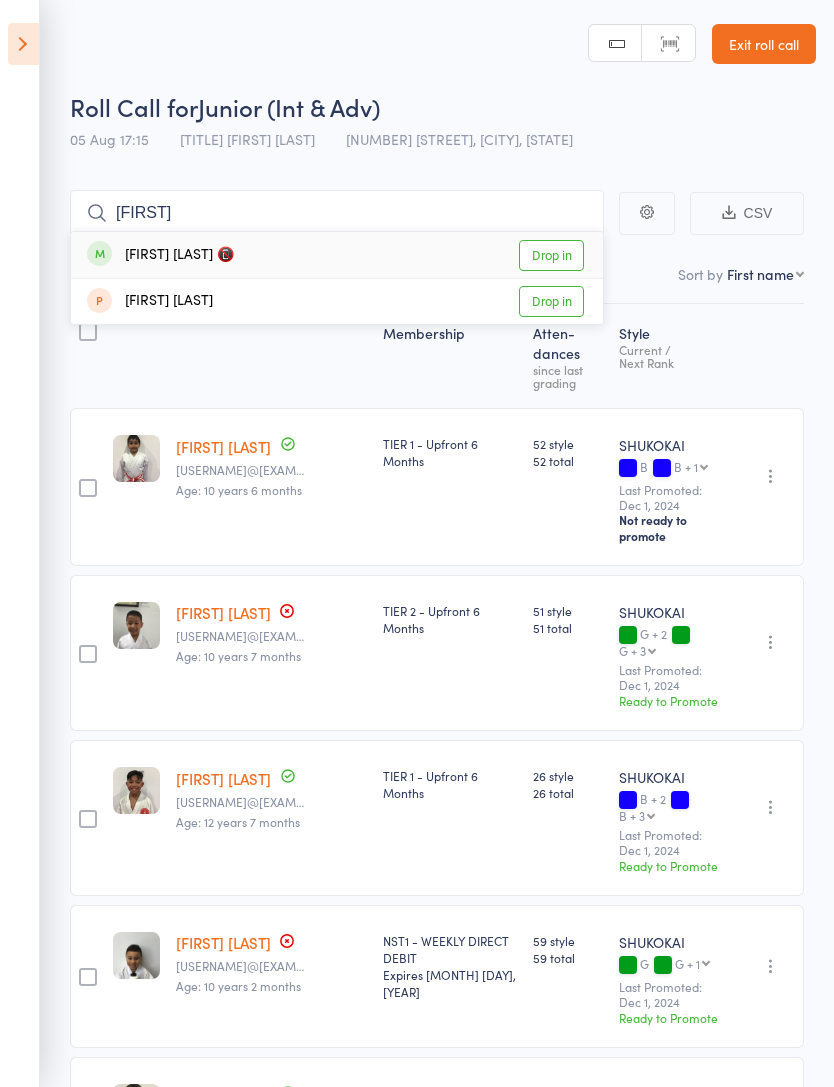 click on "Drop in" at bounding box center [551, 255] 